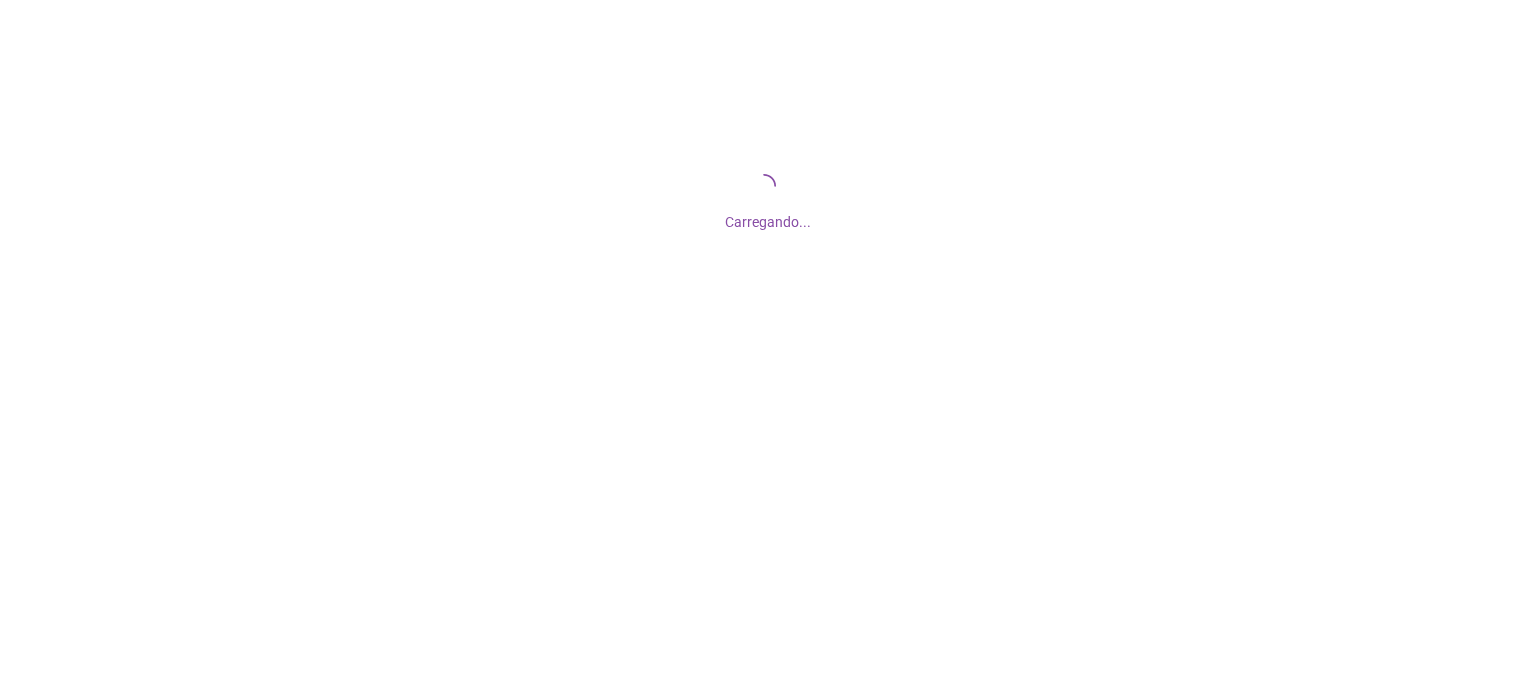 scroll, scrollTop: 0, scrollLeft: 0, axis: both 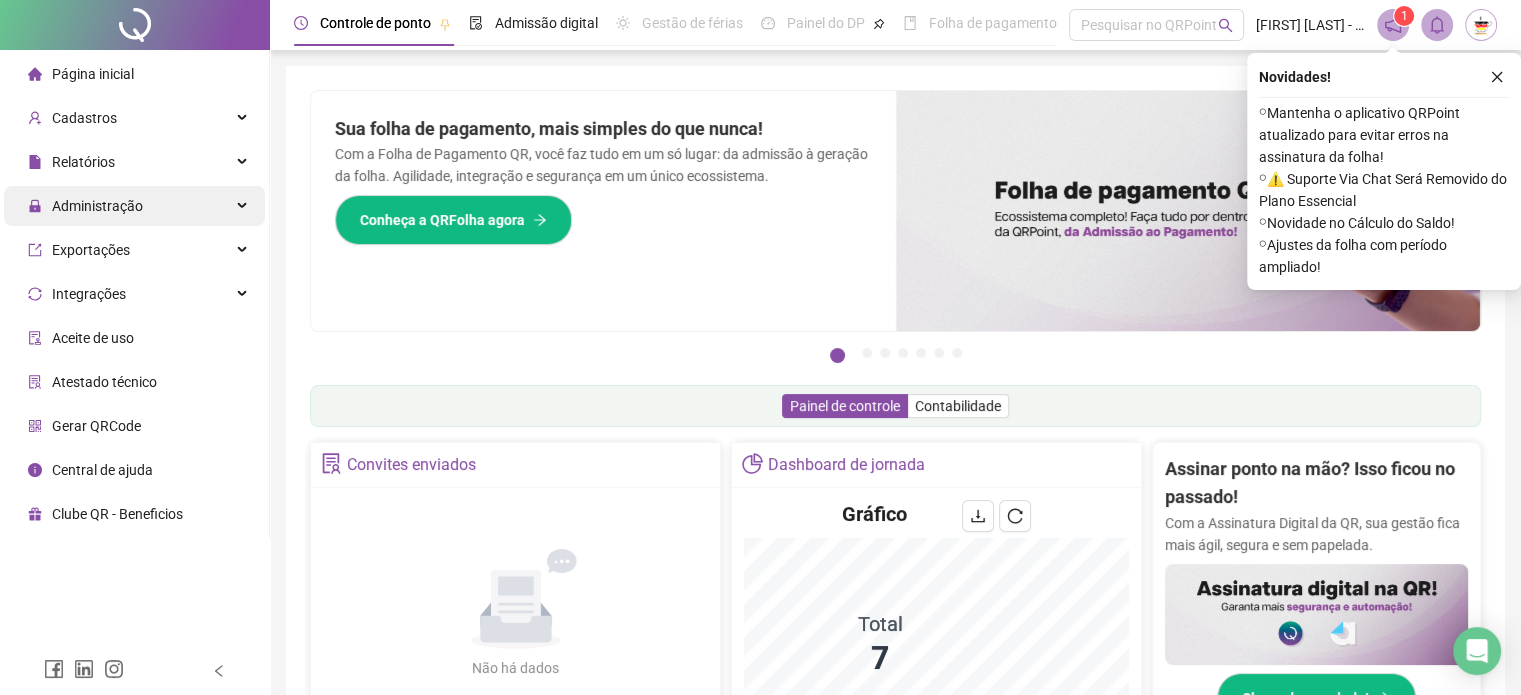 click on "Administração" at bounding box center (97, 206) 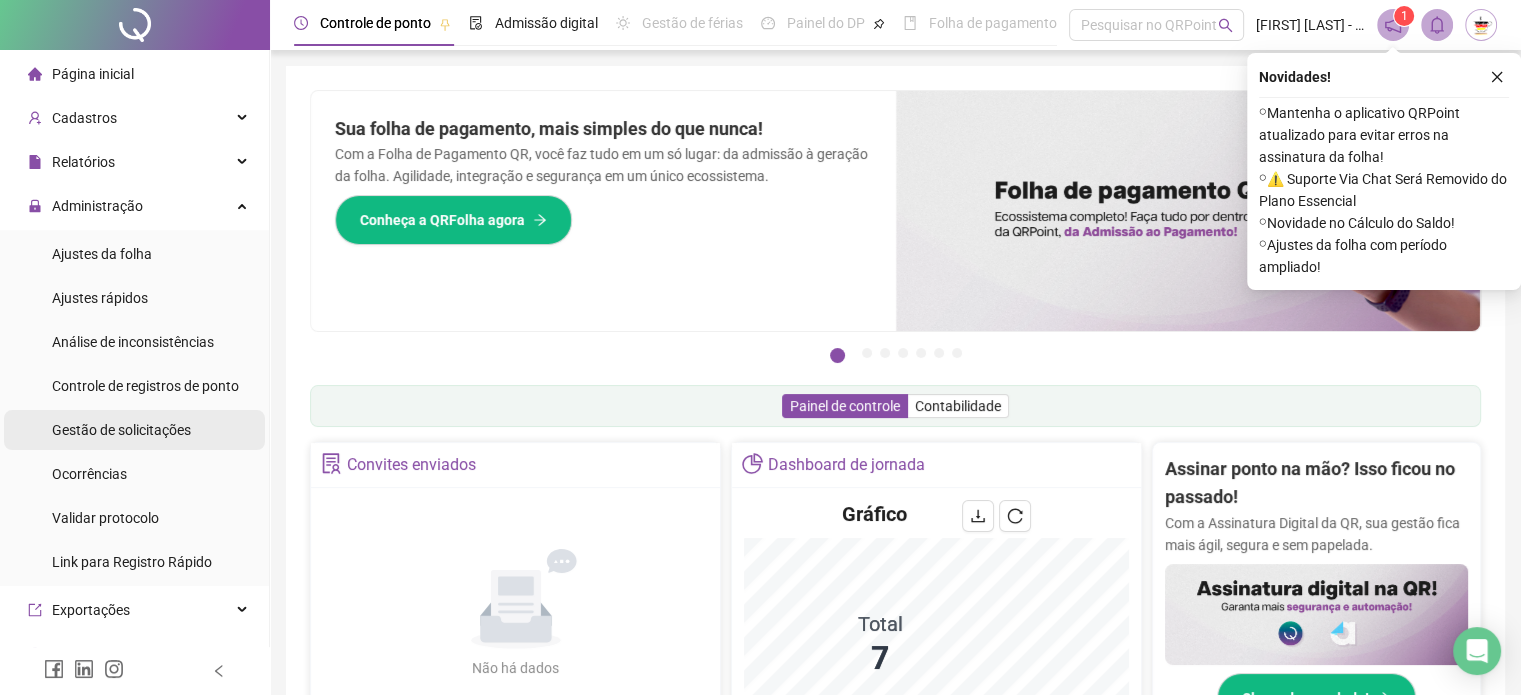 click on "Gestão de solicitações" at bounding box center (121, 430) 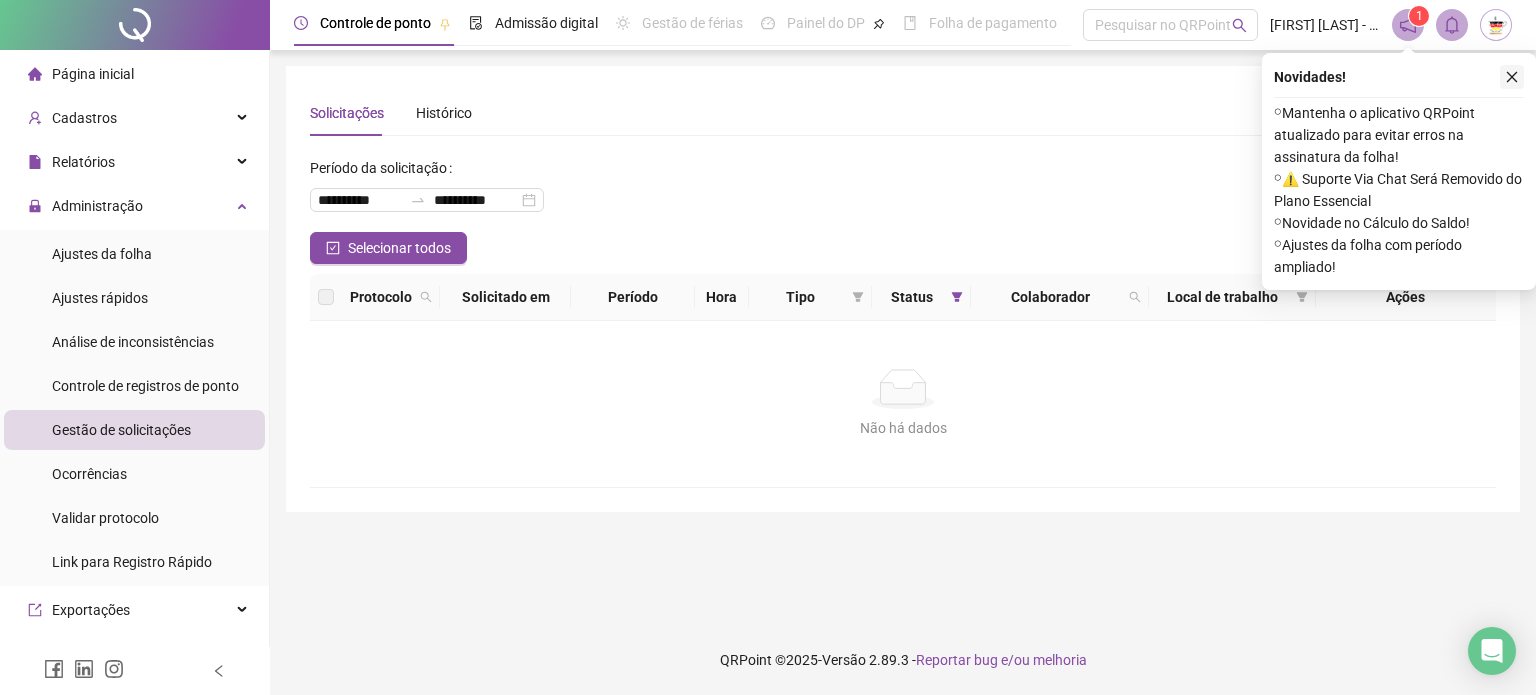click 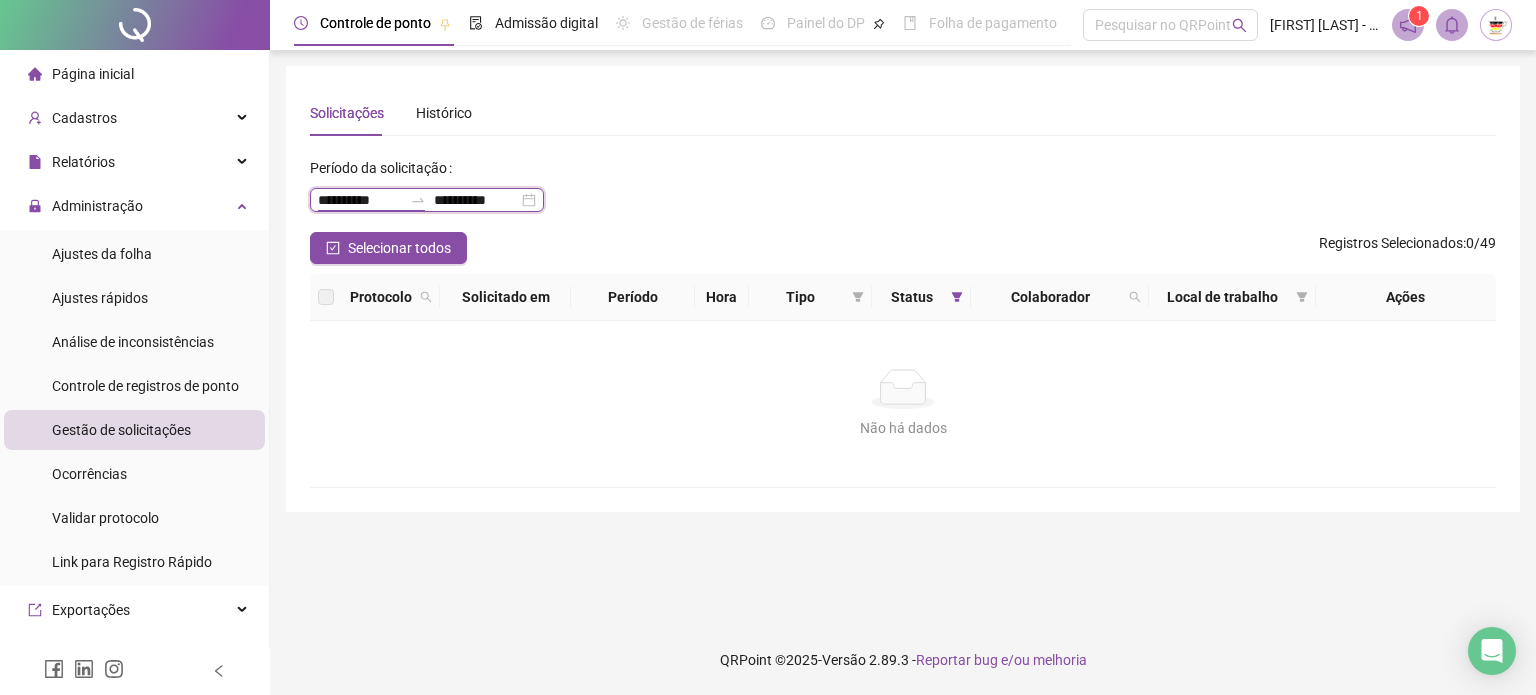 drag, startPoint x: 321, startPoint y: 201, endPoint x: 336, endPoint y: 203, distance: 15.132746 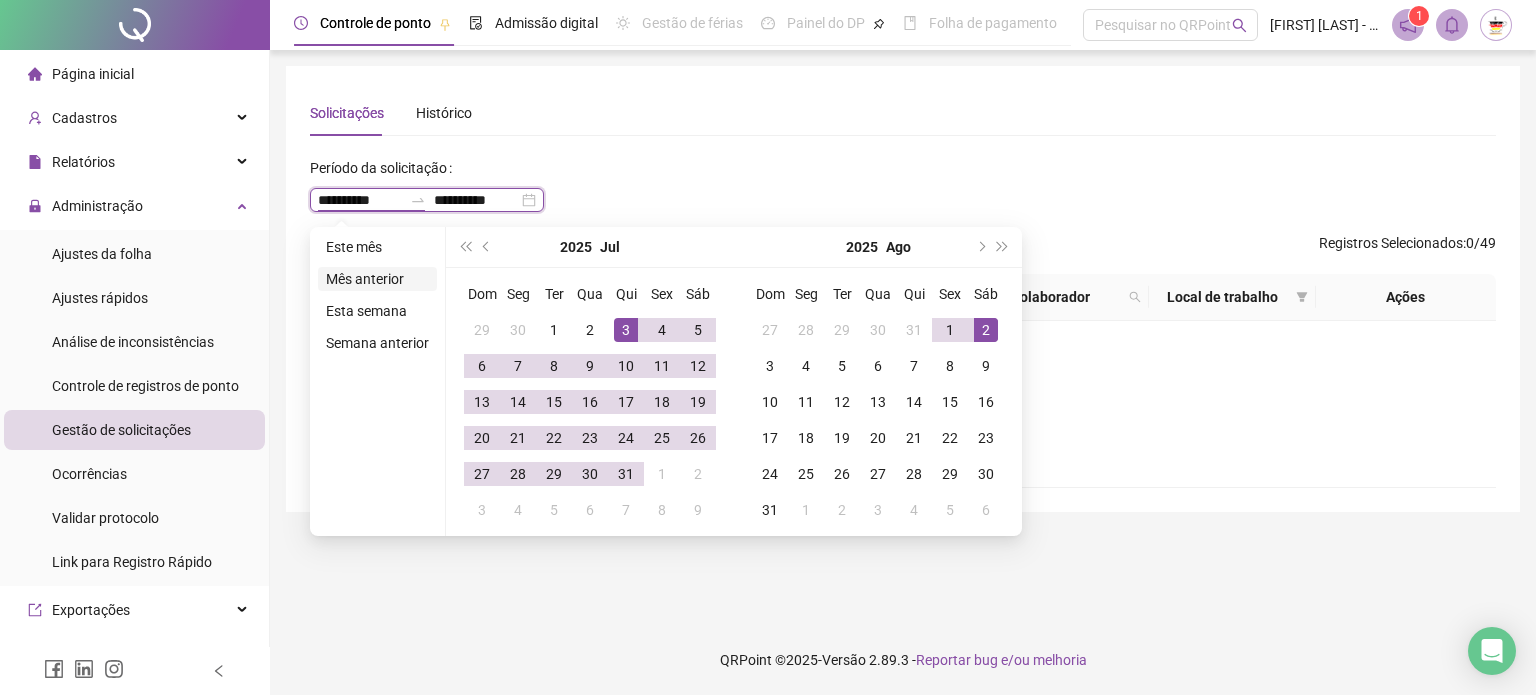 type on "**********" 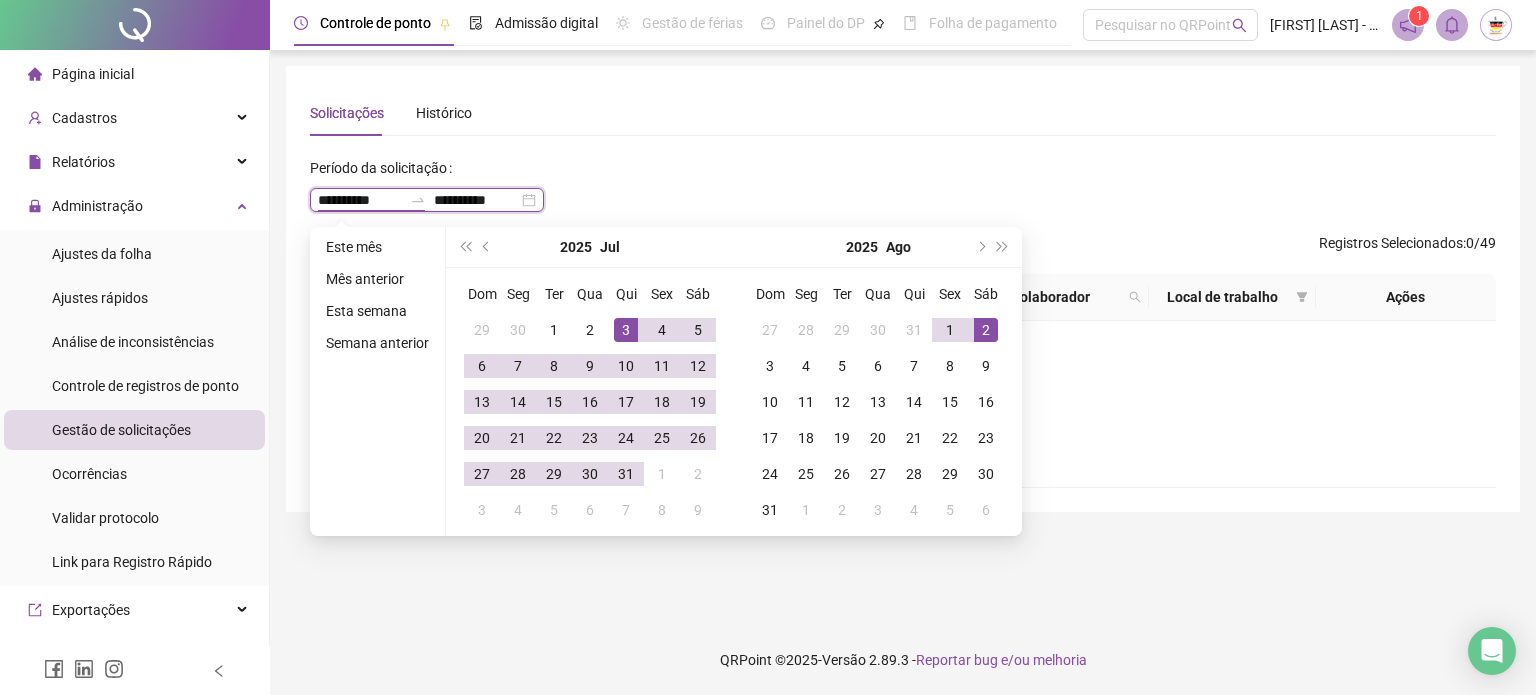 type on "**********" 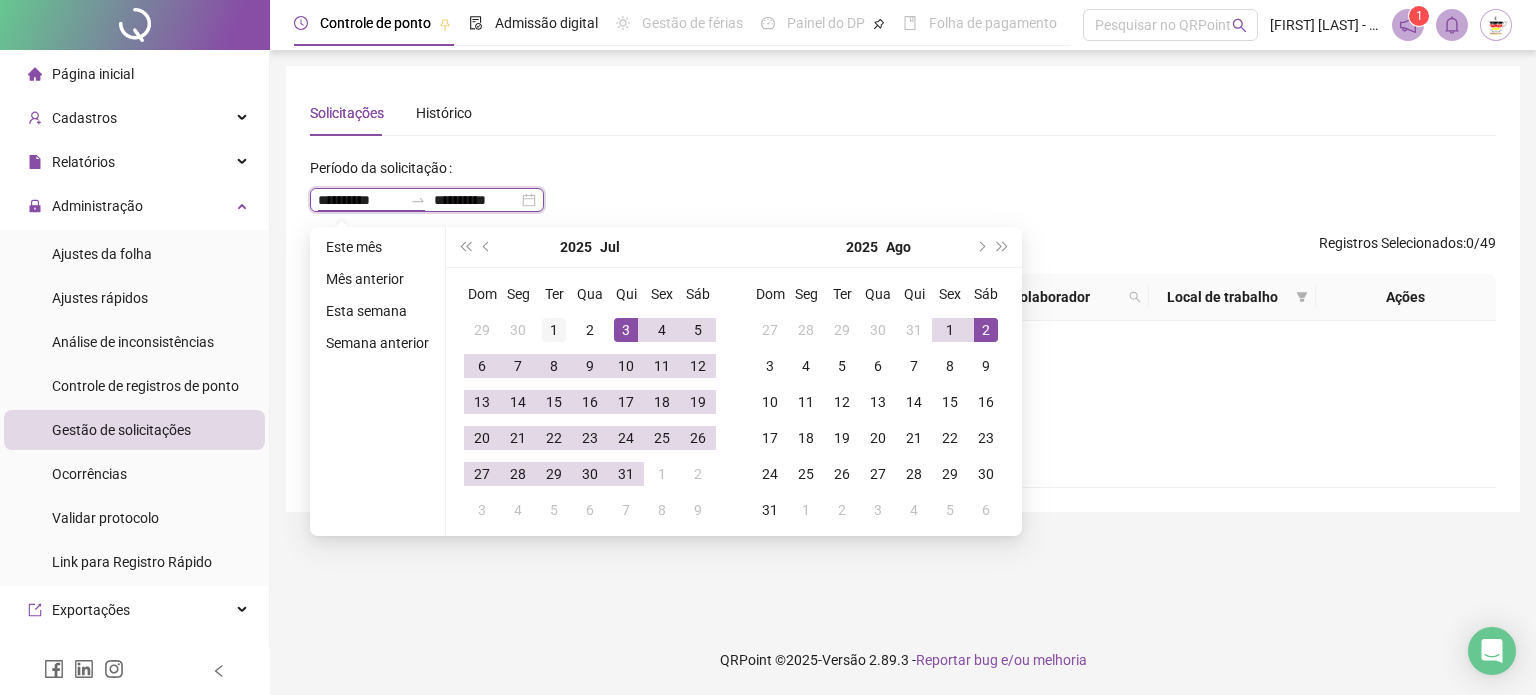 type on "**********" 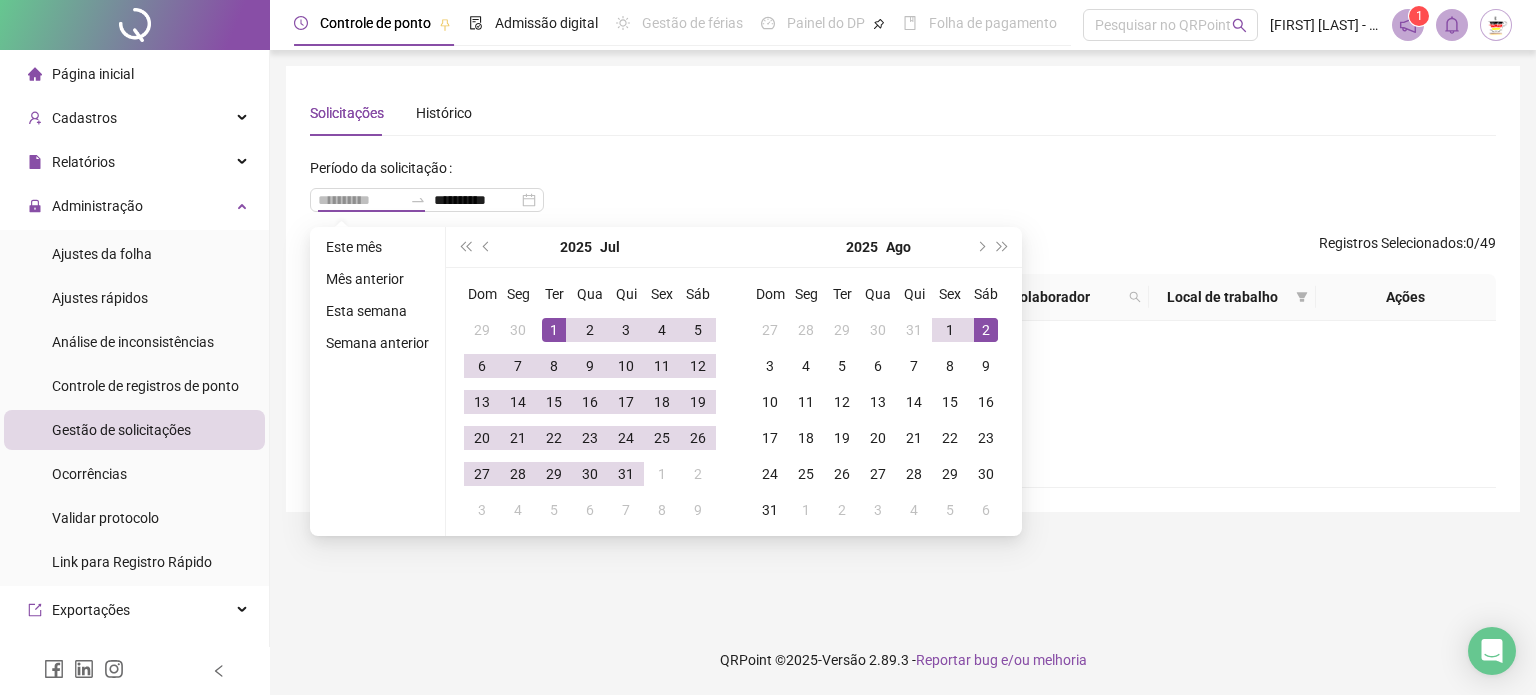 click on "1" at bounding box center [554, 330] 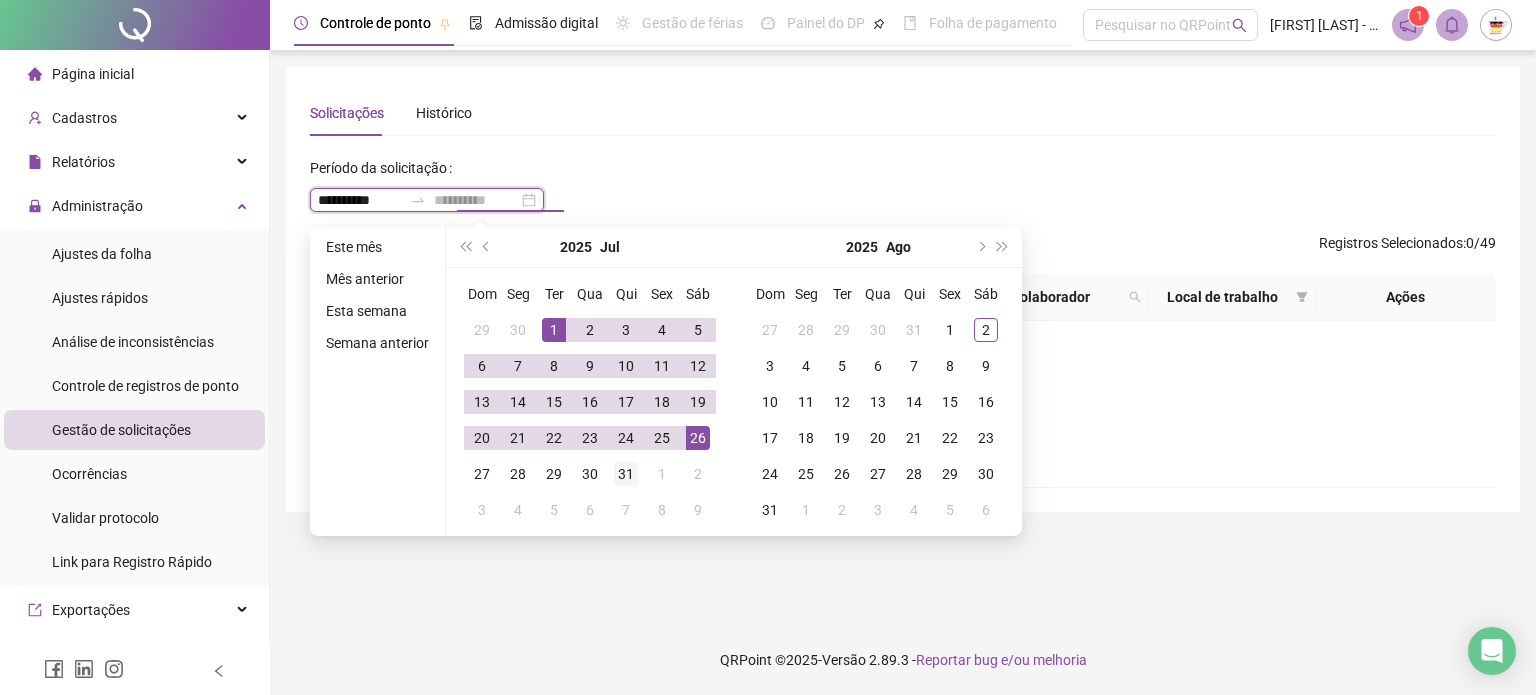 type on "**********" 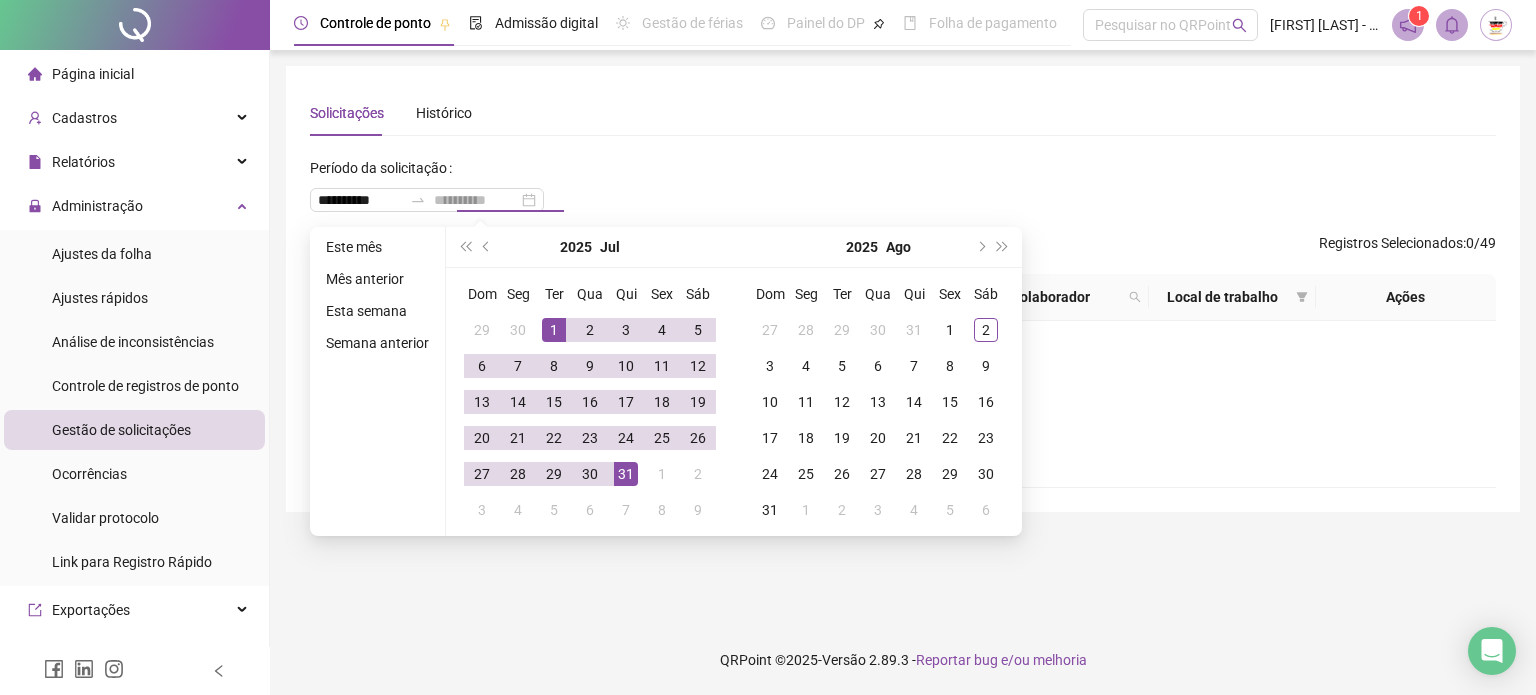 click on "31" at bounding box center (626, 474) 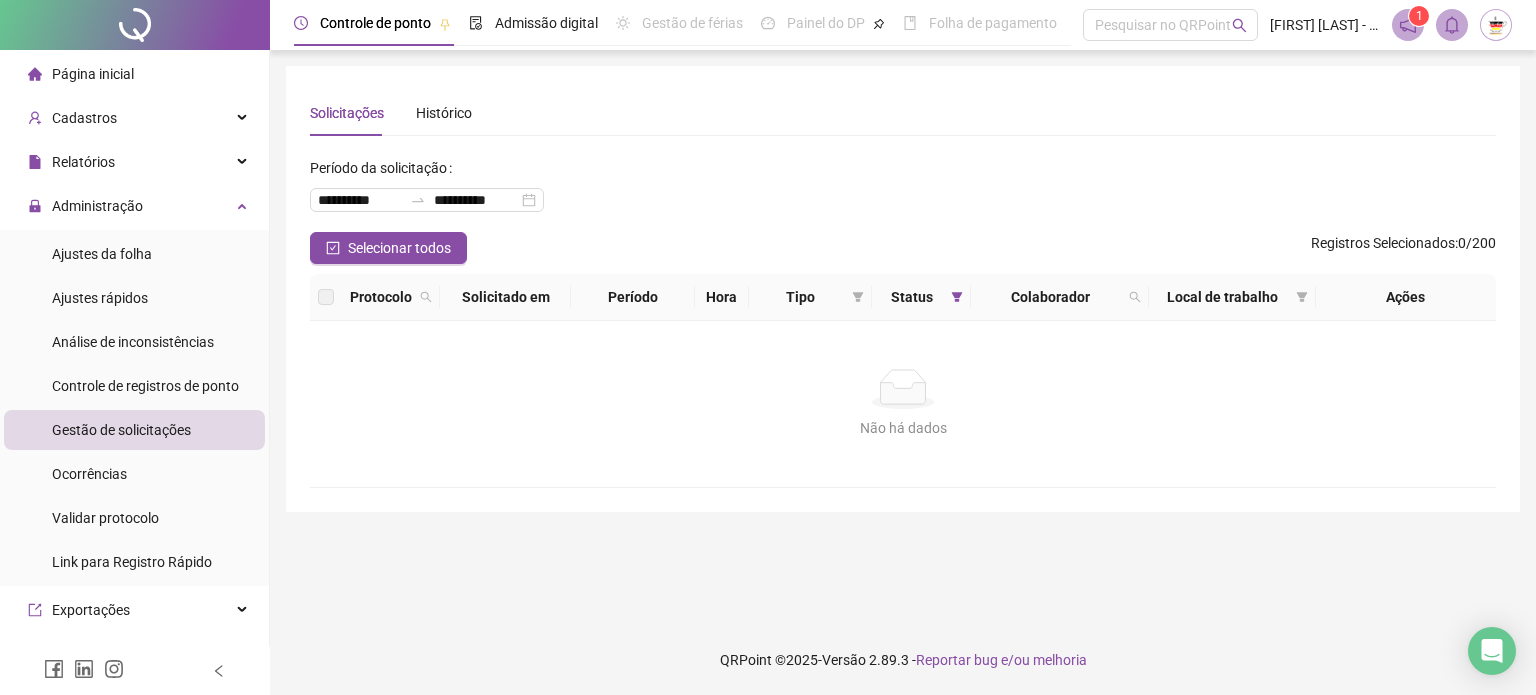 click on "**********" at bounding box center [903, 192] 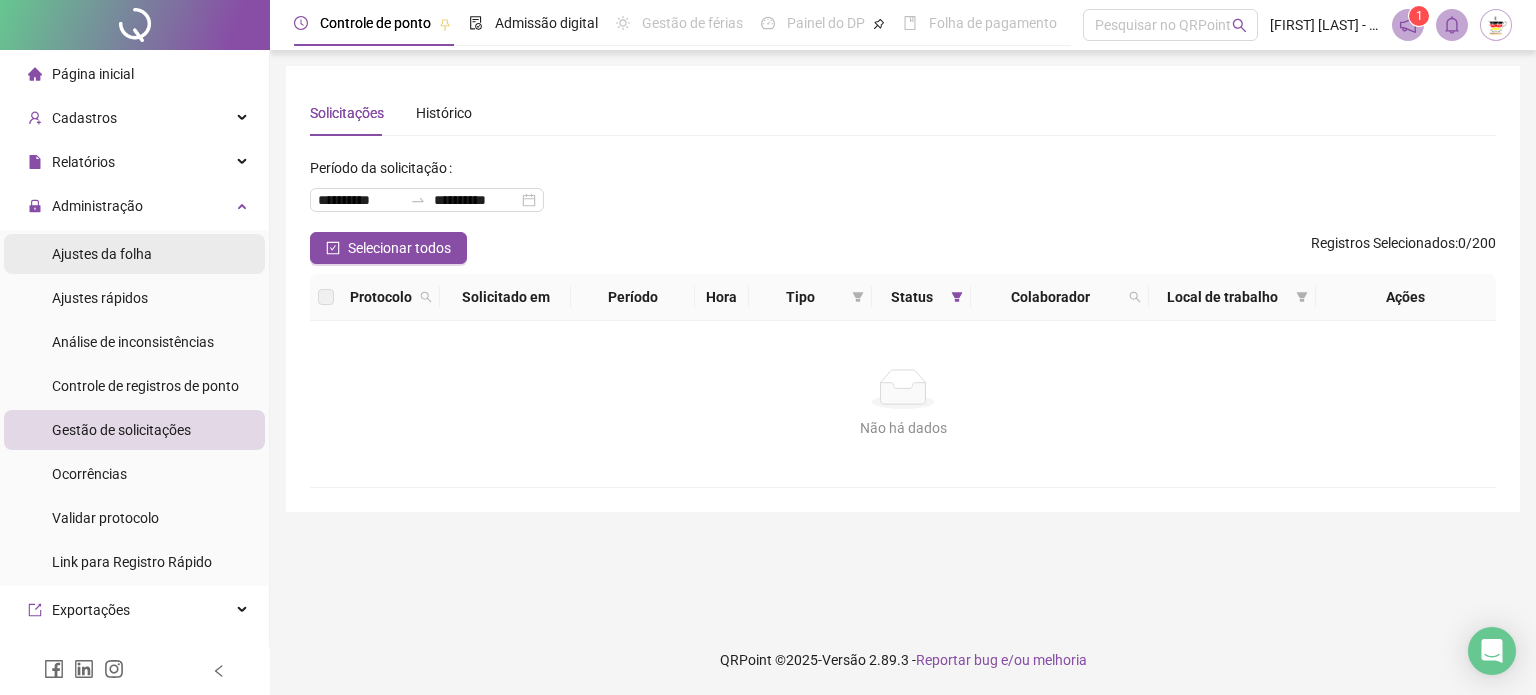 click on "Ajustes da folha" at bounding box center (134, 254) 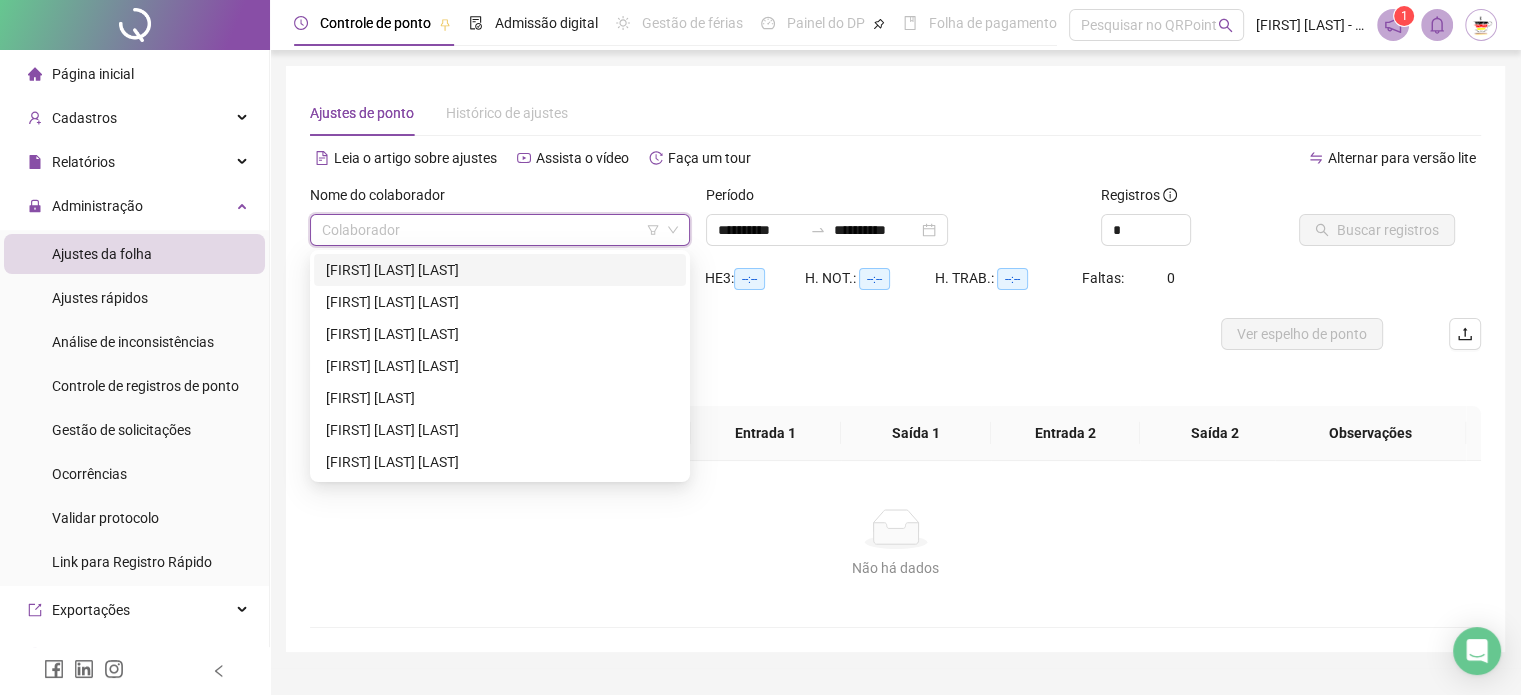 click at bounding box center [491, 230] 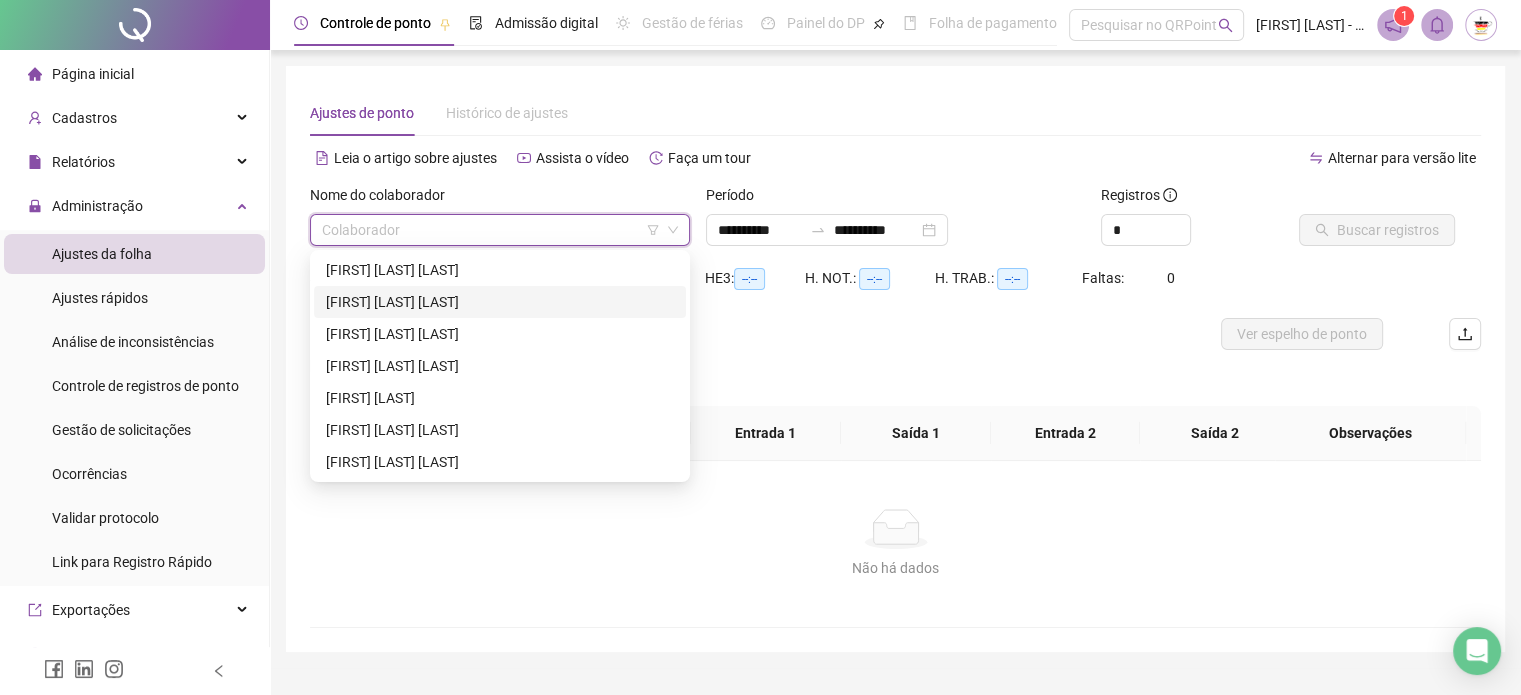click on "[FIRST] [LAST] [LAST]" at bounding box center (500, 302) 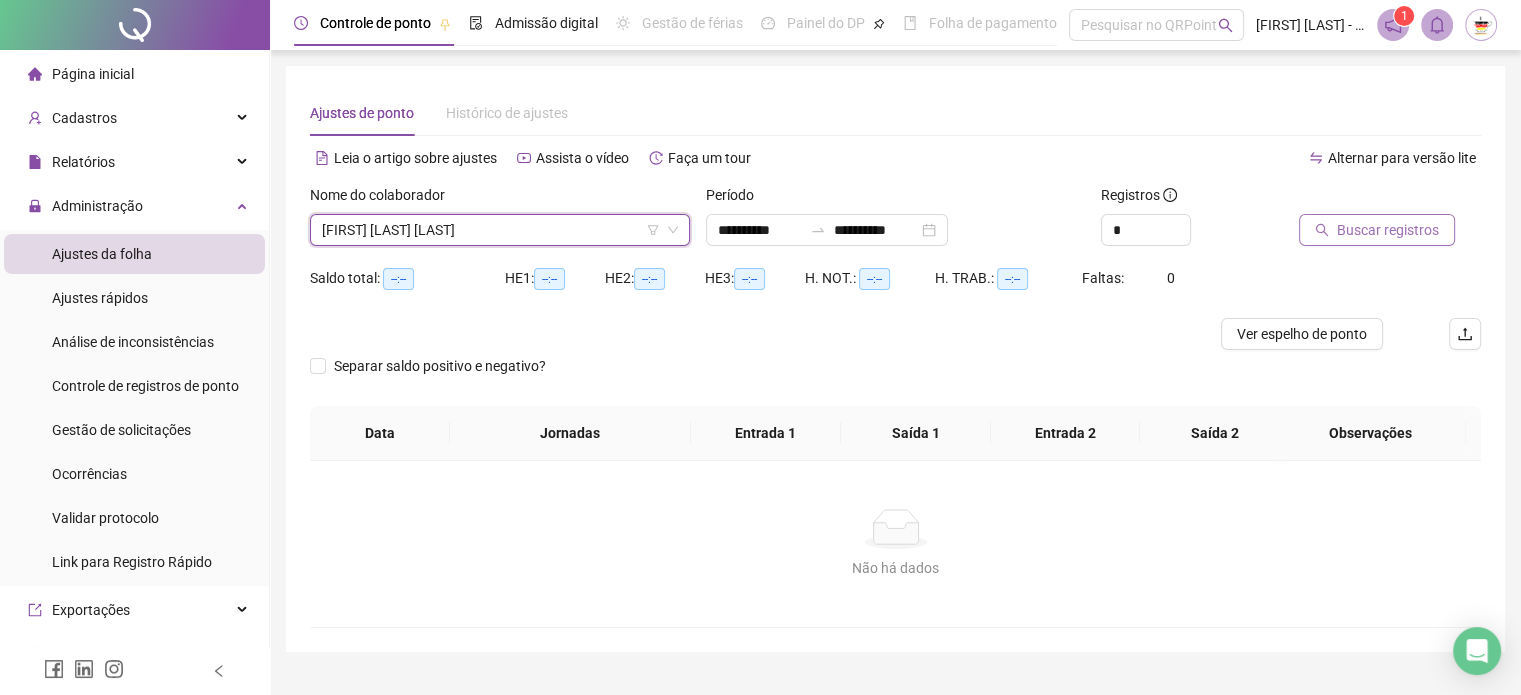click on "Buscar registros" at bounding box center [1377, 230] 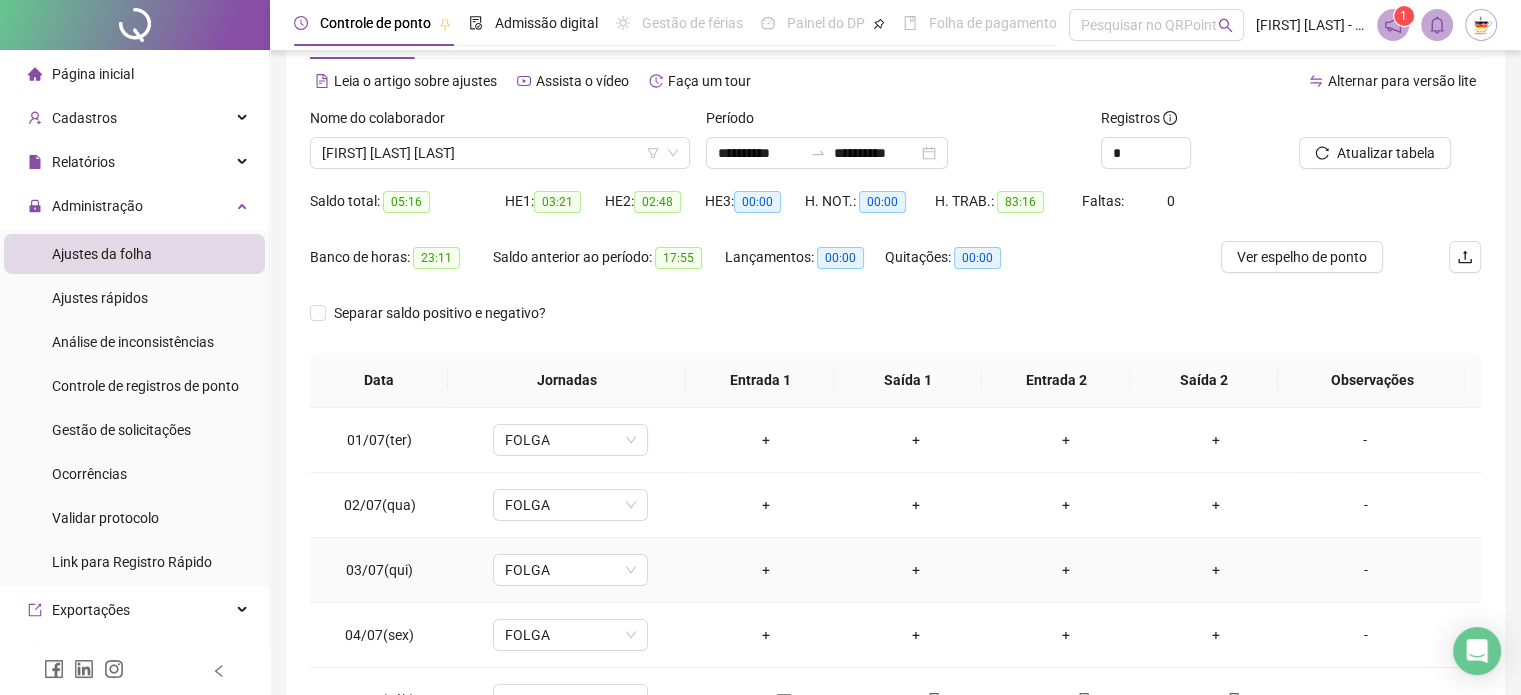 scroll, scrollTop: 326, scrollLeft: 0, axis: vertical 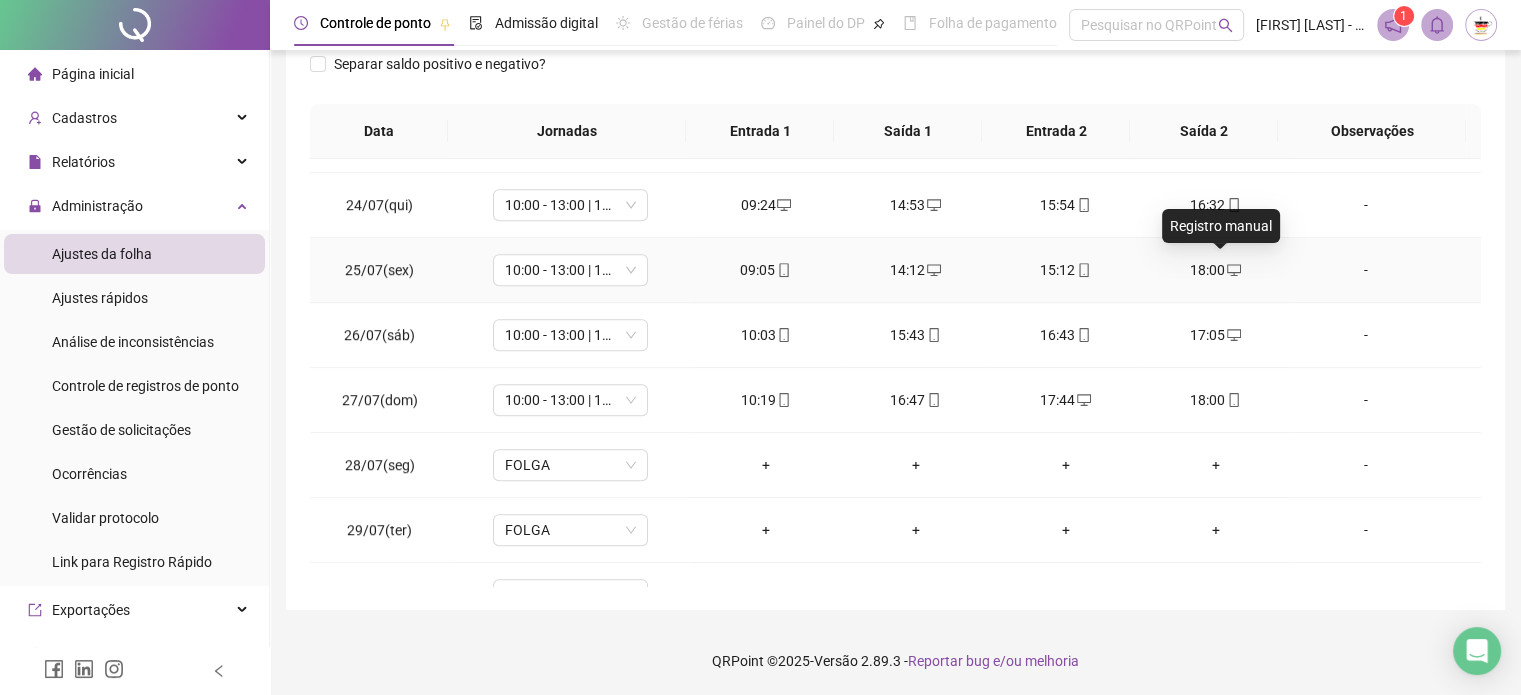 click 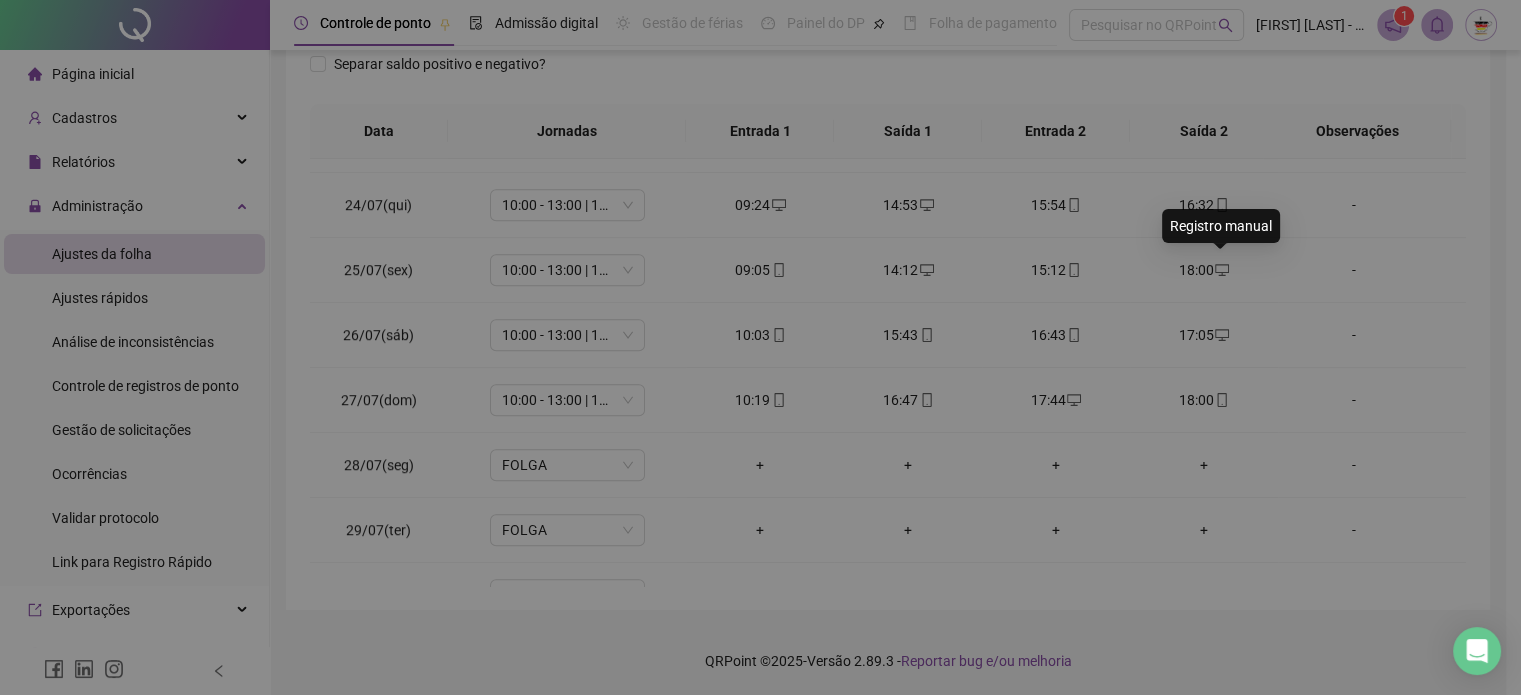 type on "**********" 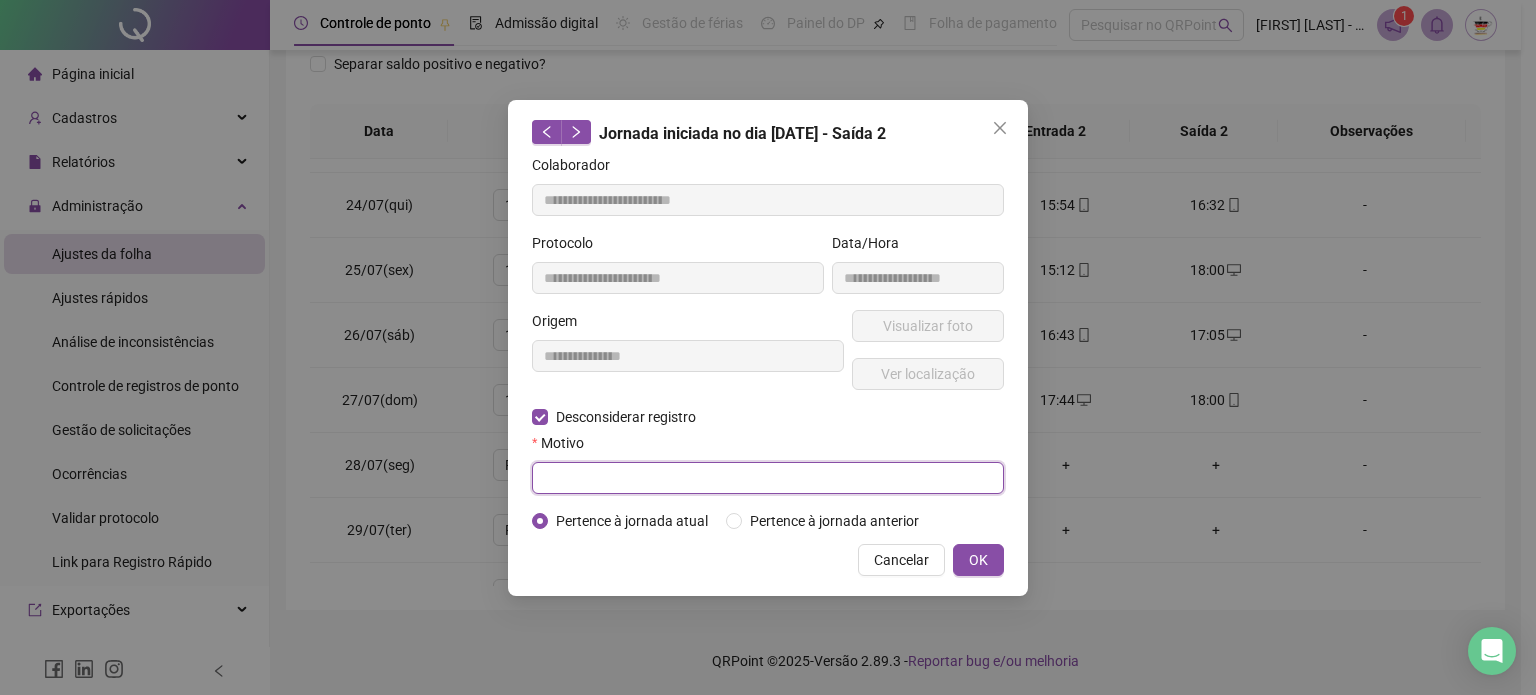click at bounding box center (768, 478) 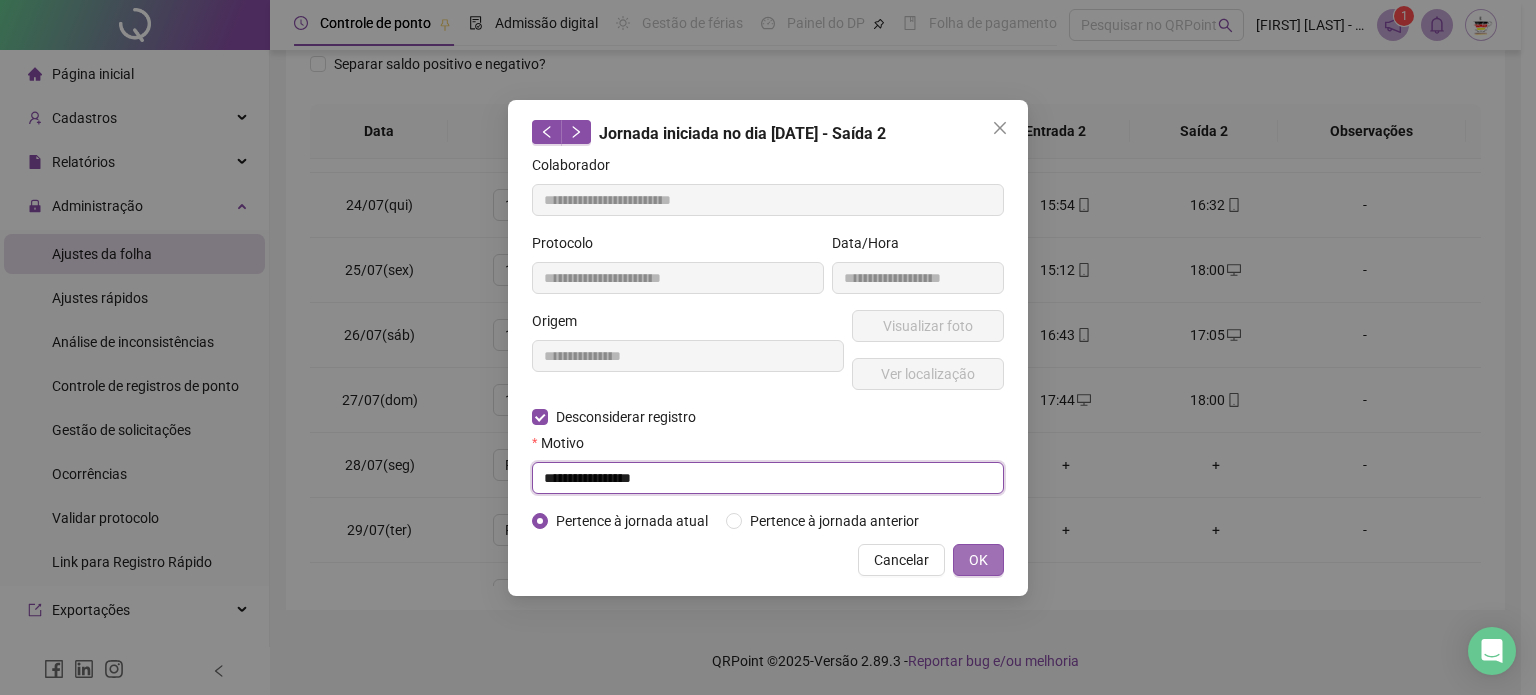 type on "**********" 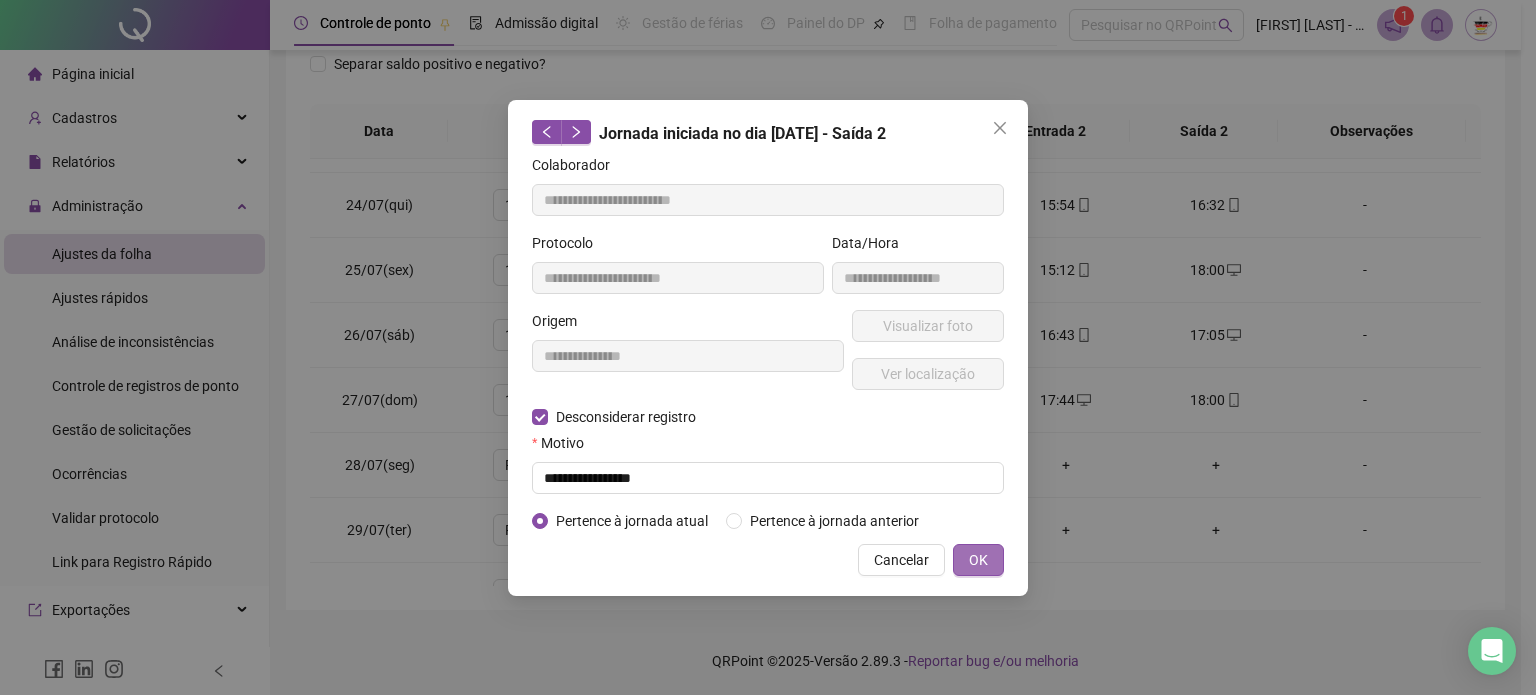 click on "OK" at bounding box center (978, 560) 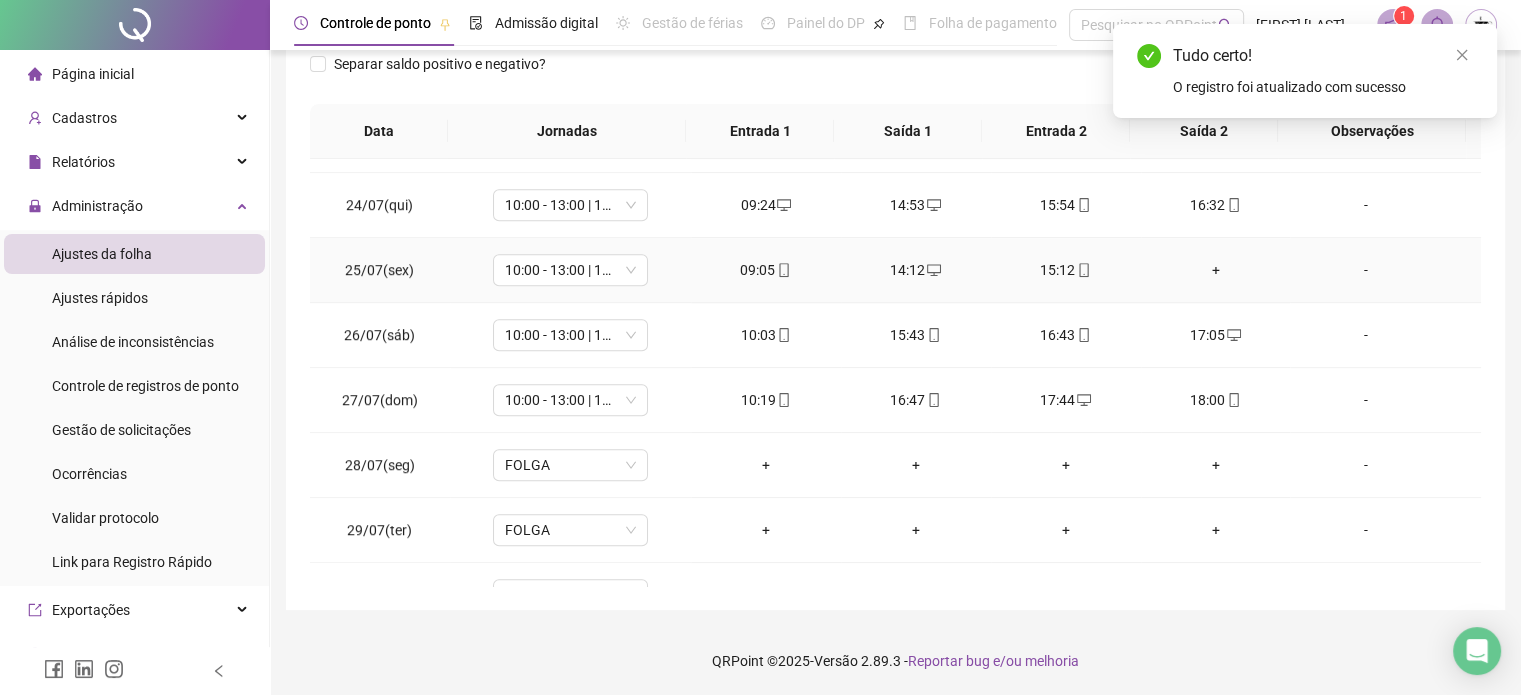 click on "+" at bounding box center (1216, 270) 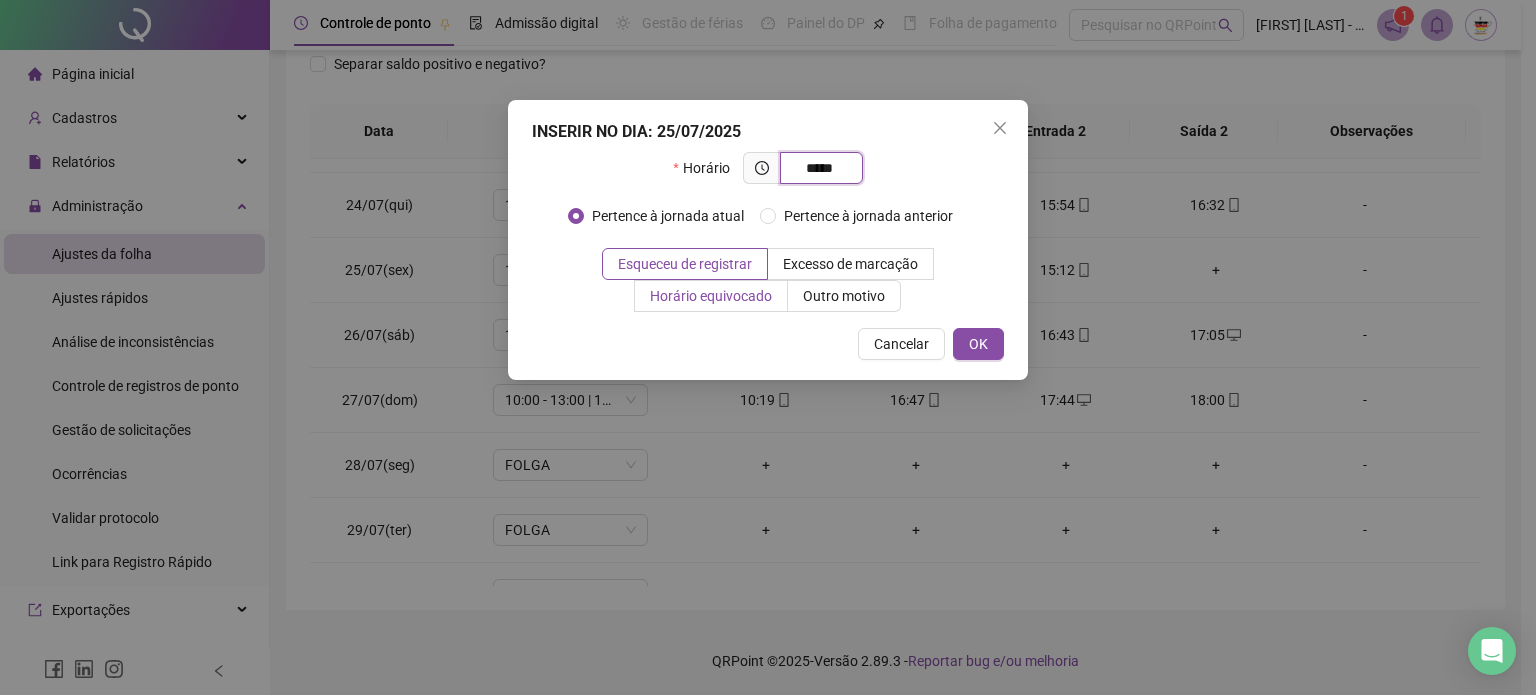 type on "*****" 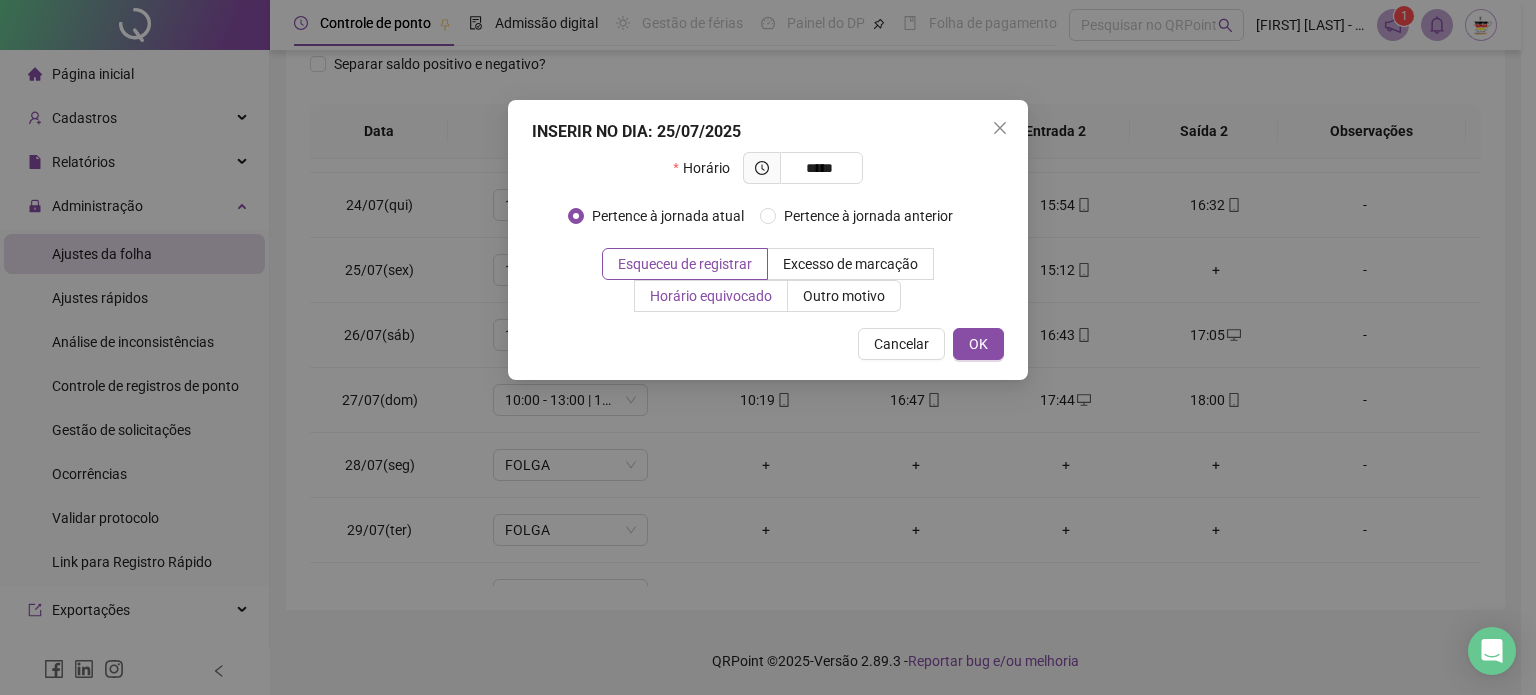 click on "Horário equivocado" at bounding box center [711, 296] 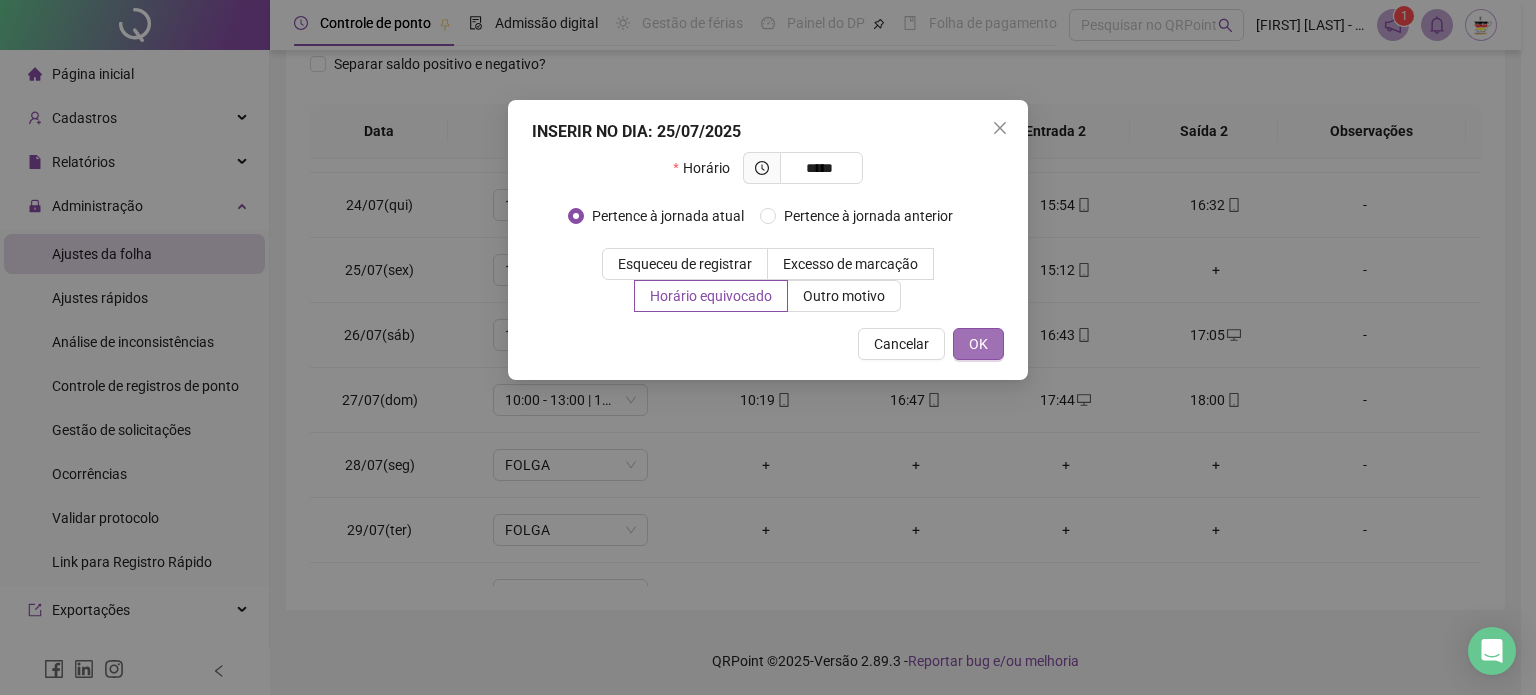 click on "OK" at bounding box center [978, 344] 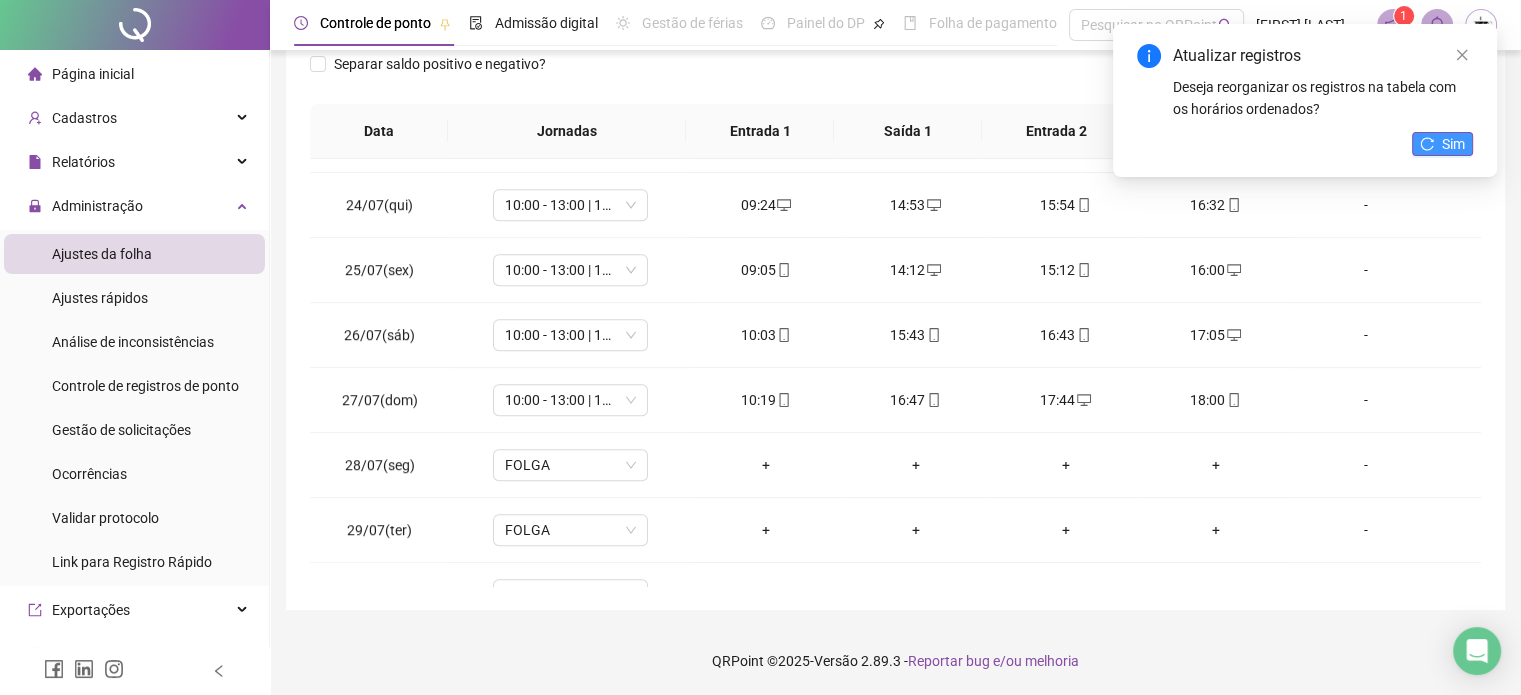 click on "Sim" at bounding box center [1453, 144] 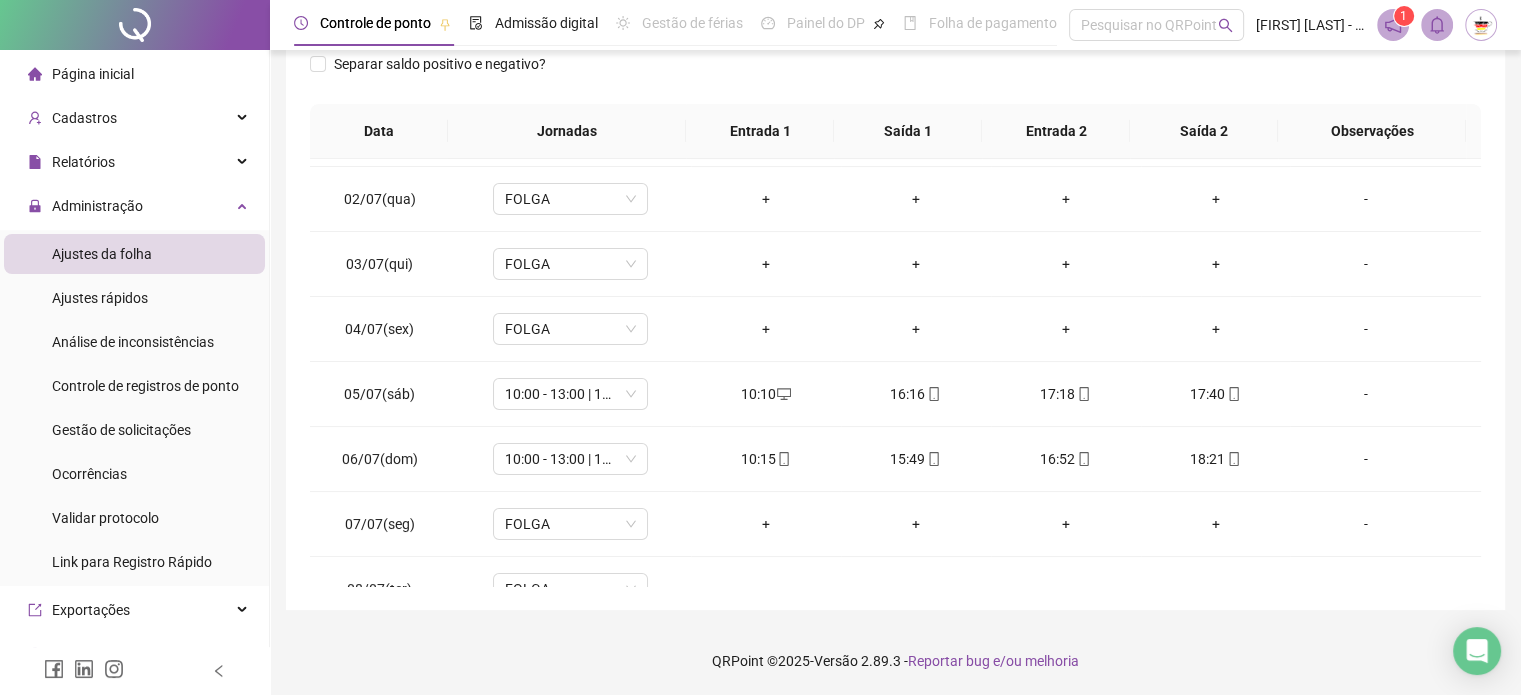 scroll, scrollTop: 0, scrollLeft: 0, axis: both 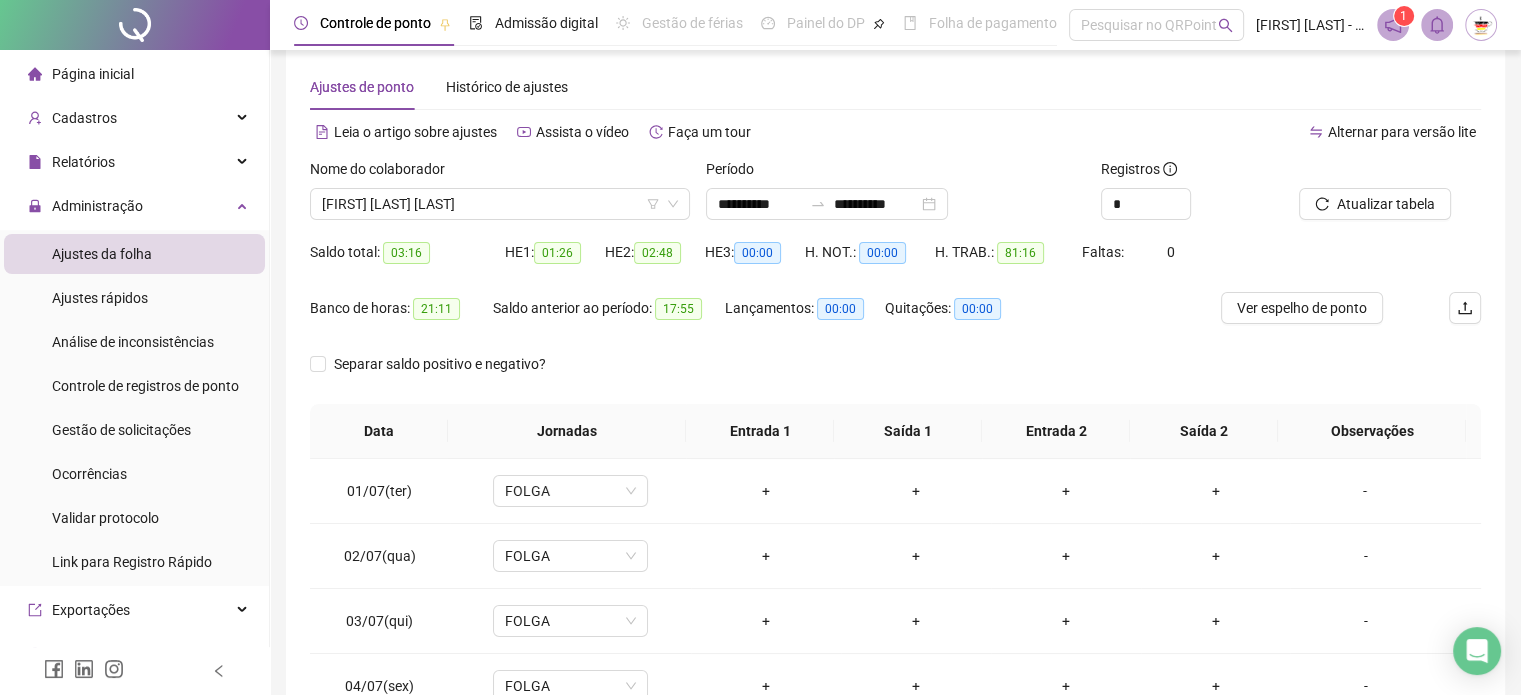click on "Página inicial" at bounding box center (134, 74) 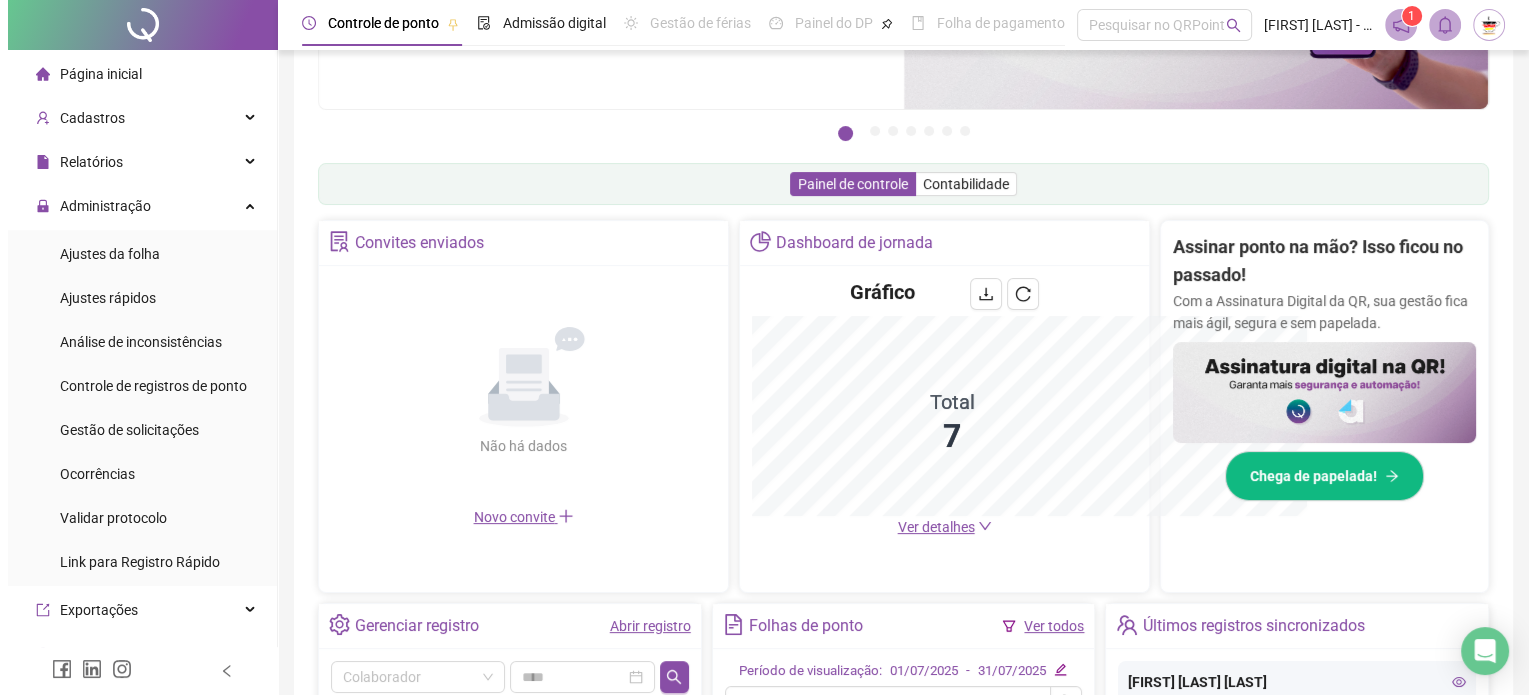 scroll, scrollTop: 521, scrollLeft: 0, axis: vertical 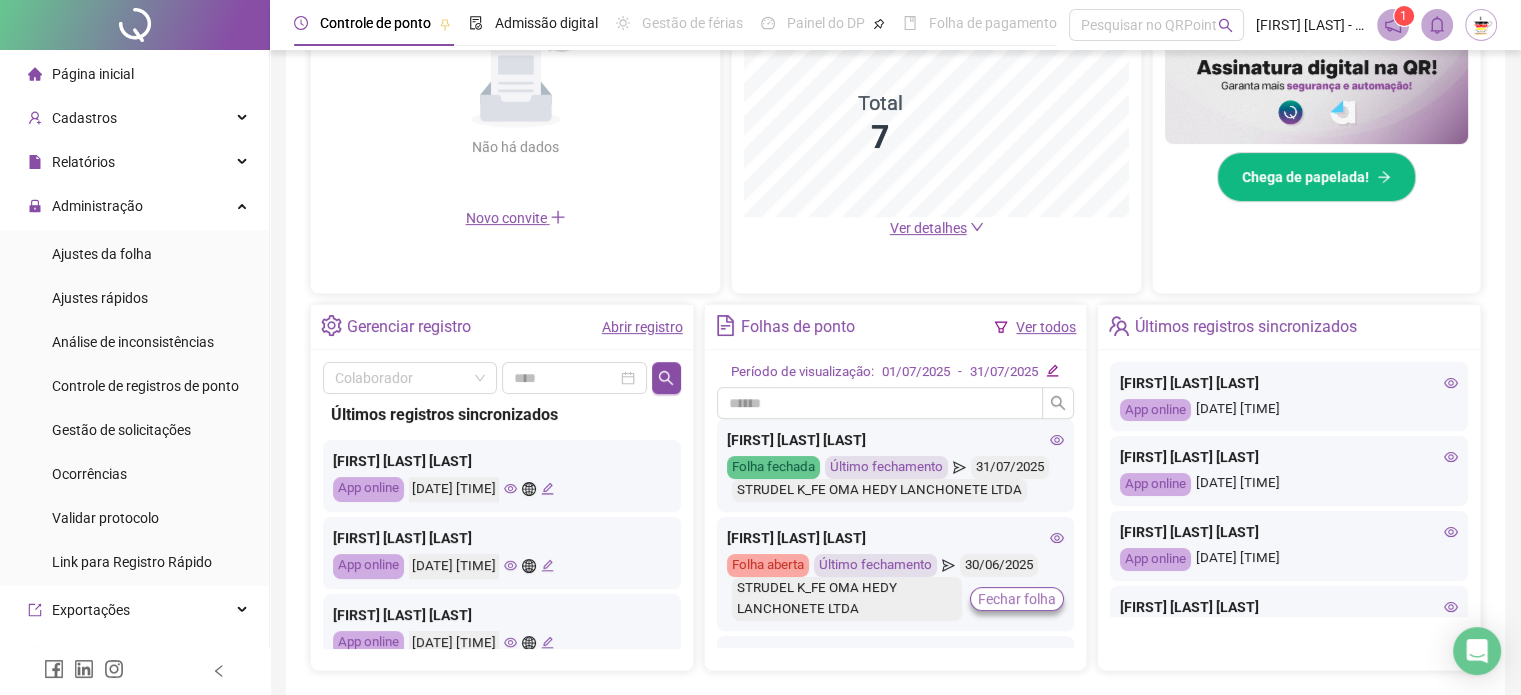 click on "Fechar folha" at bounding box center (1017, 599) 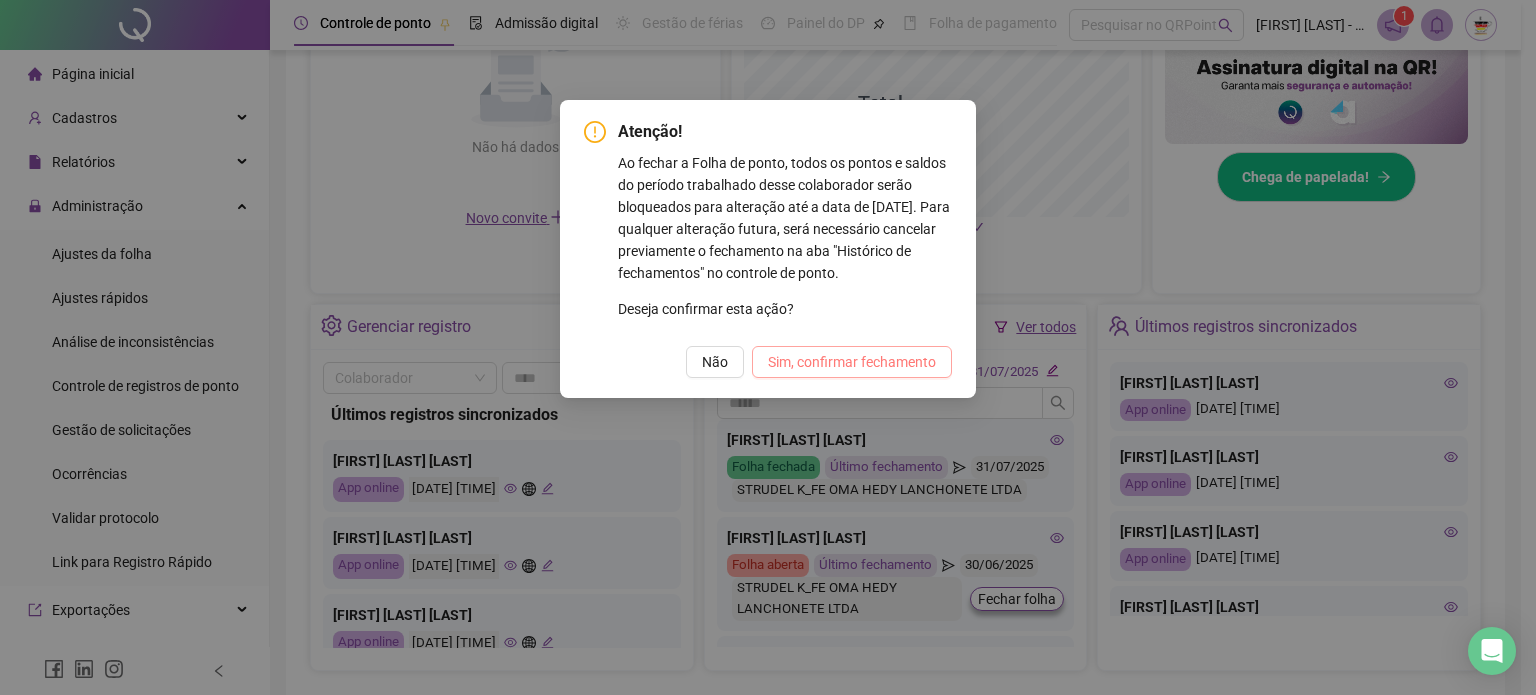 click on "Sim, confirmar fechamento" at bounding box center [852, 362] 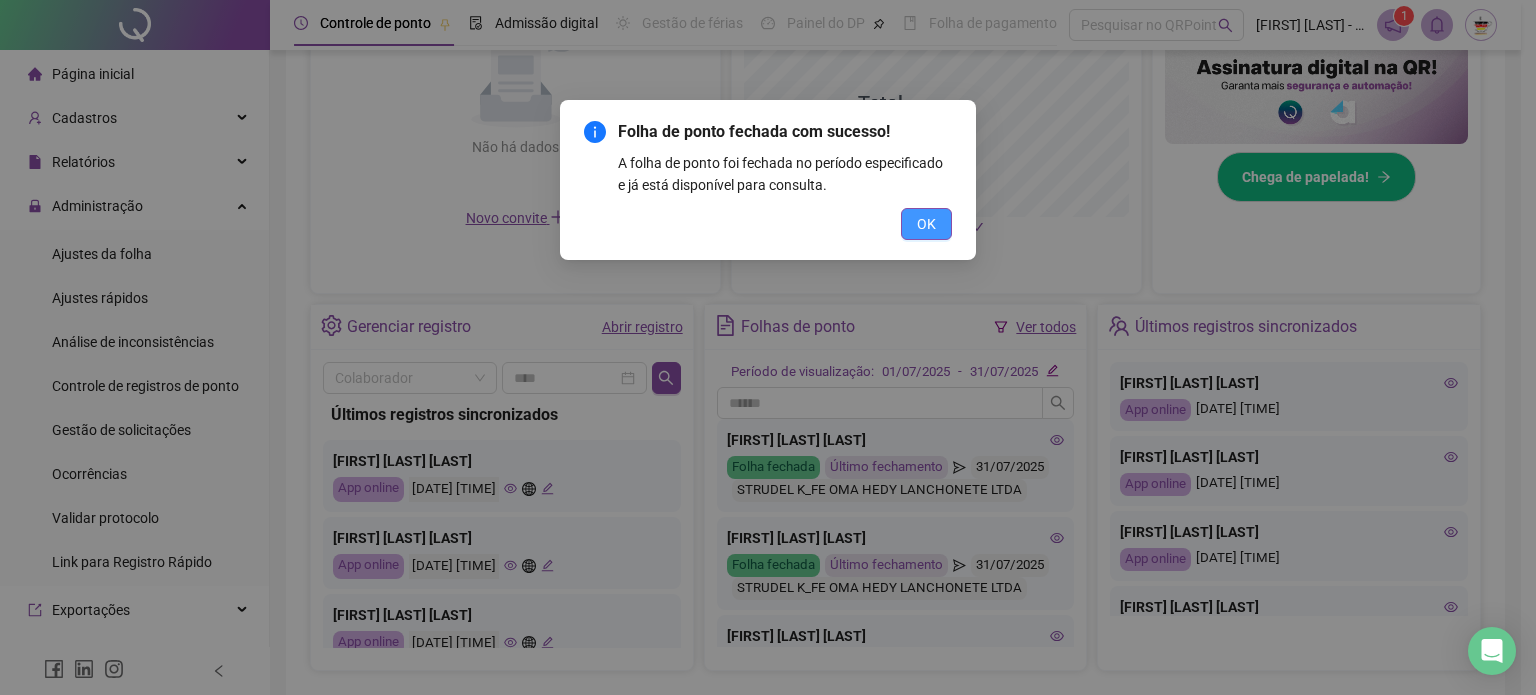 click on "OK" at bounding box center (926, 224) 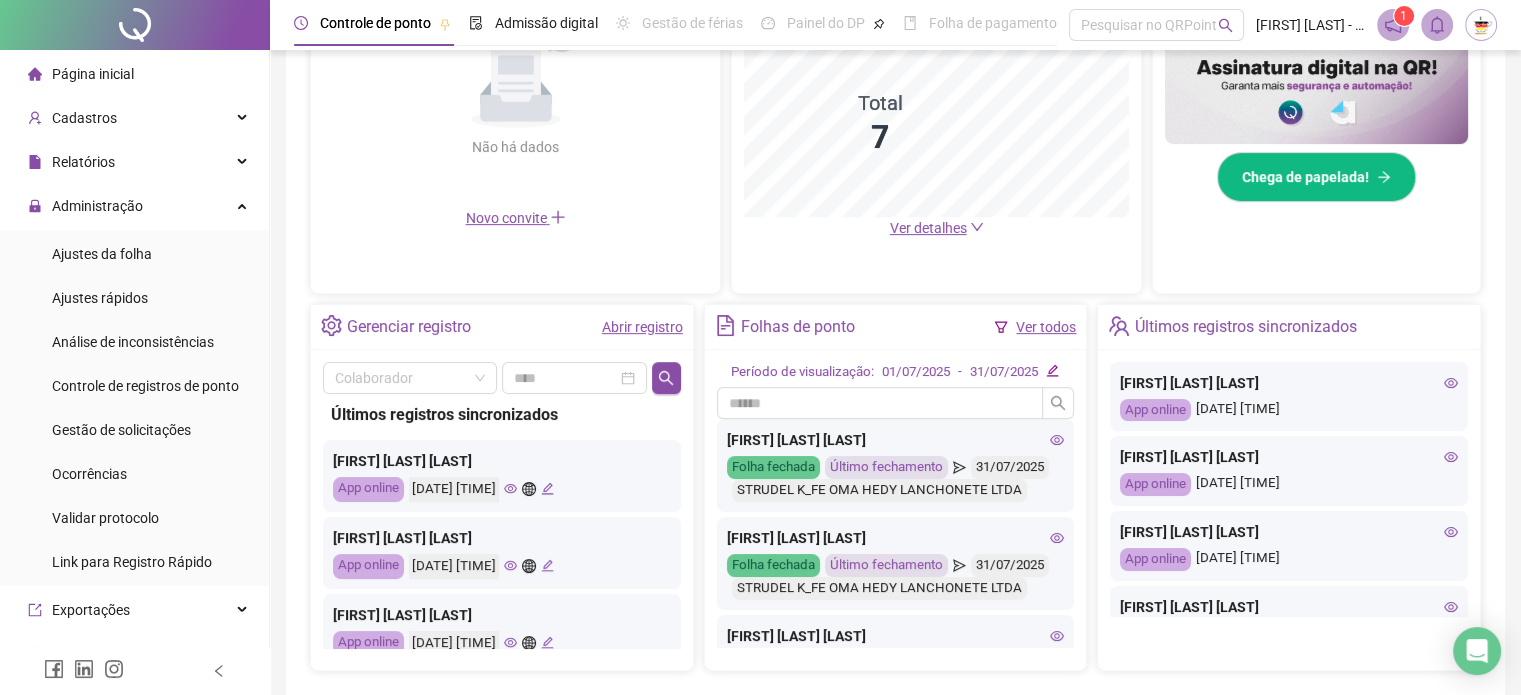 click 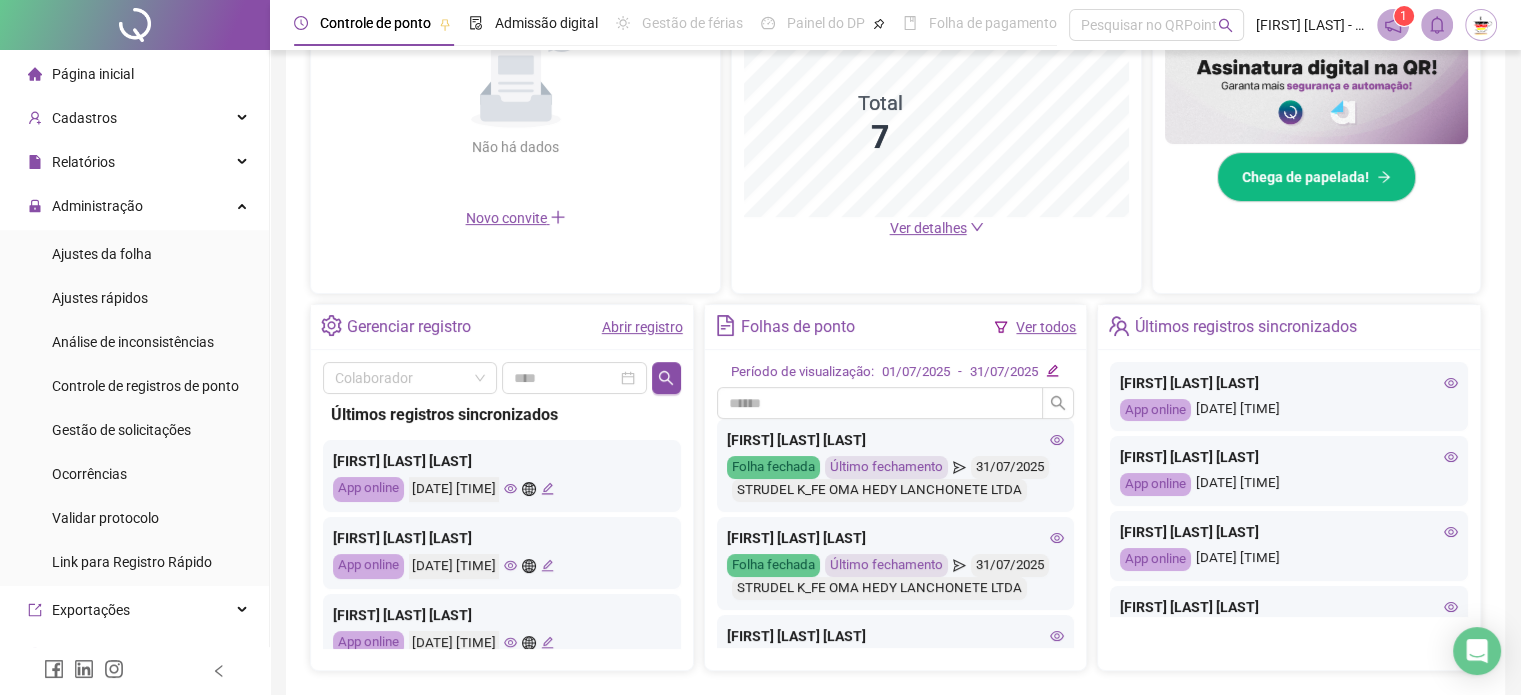 click at bounding box center [1481, 25] 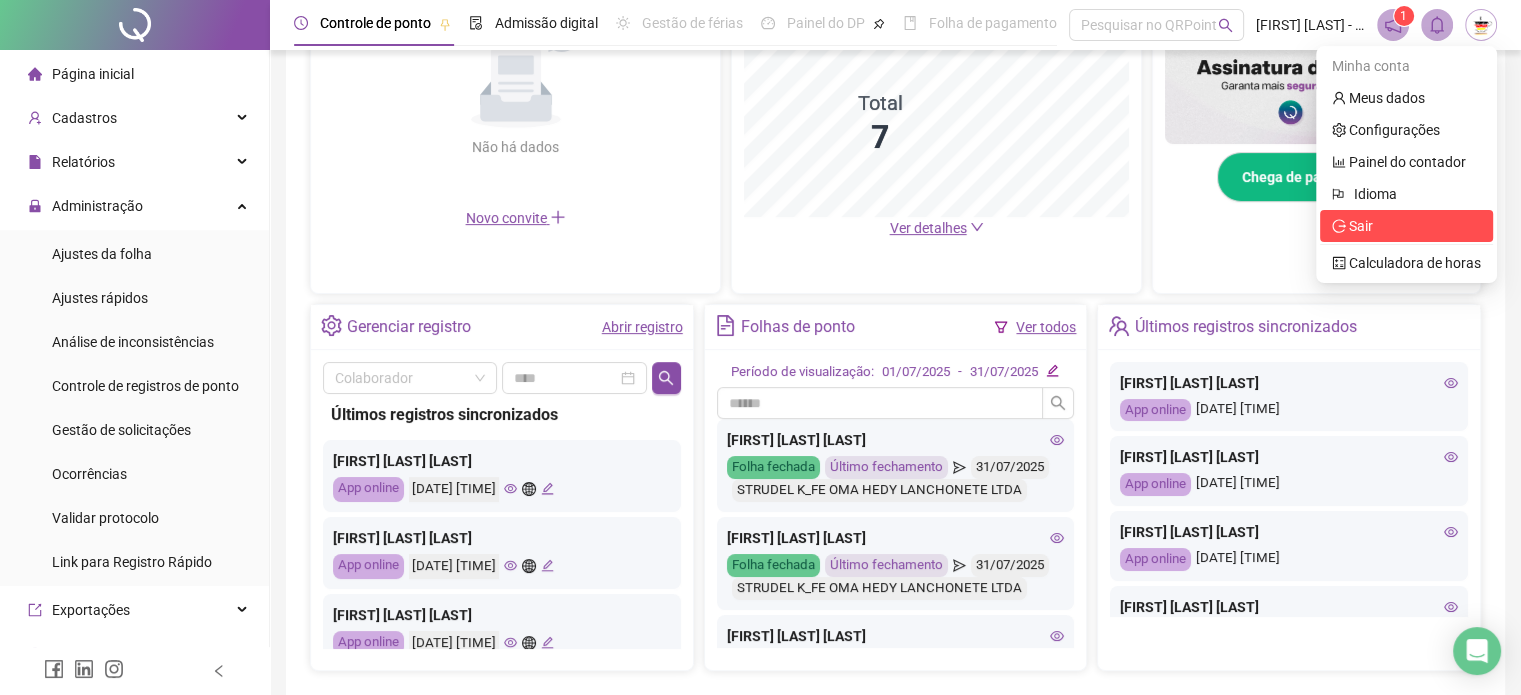 click on "Sair" at bounding box center (1406, 226) 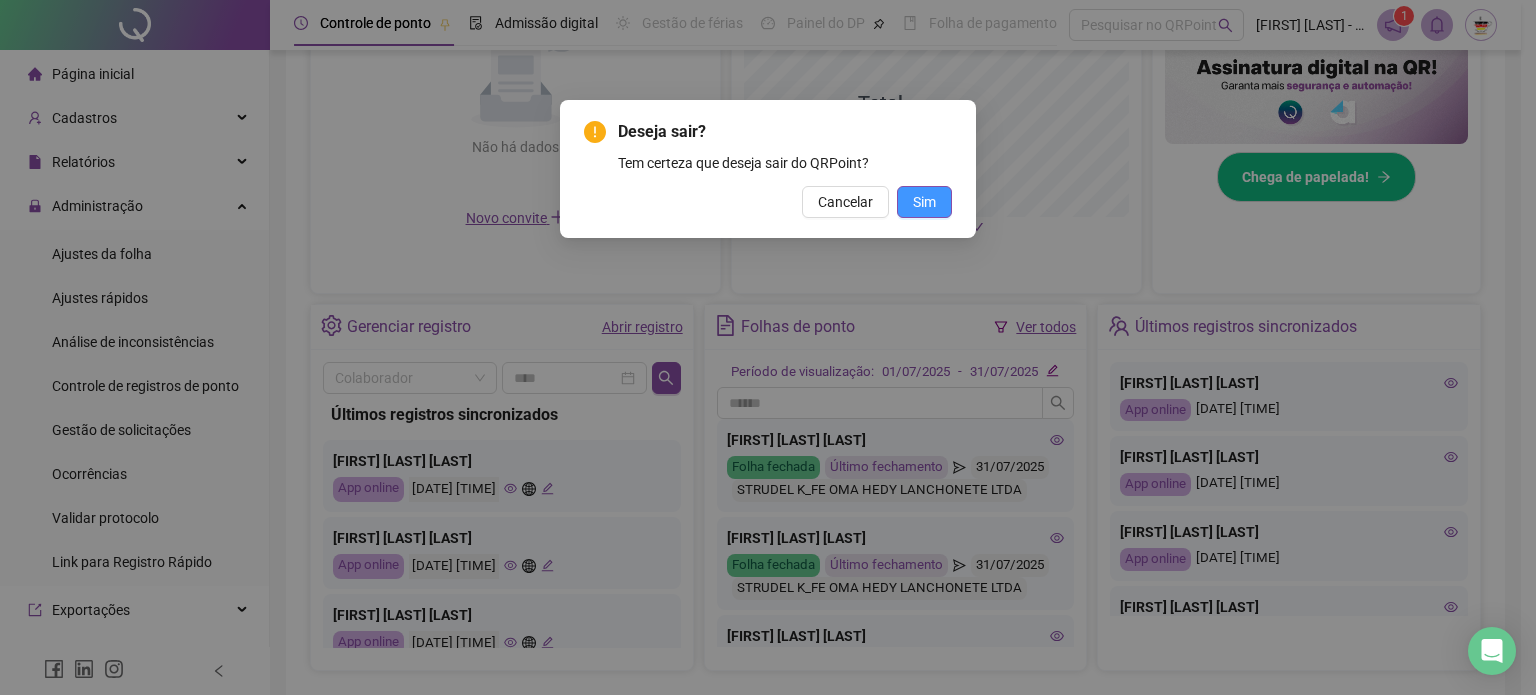 click on "Sim" at bounding box center (924, 202) 